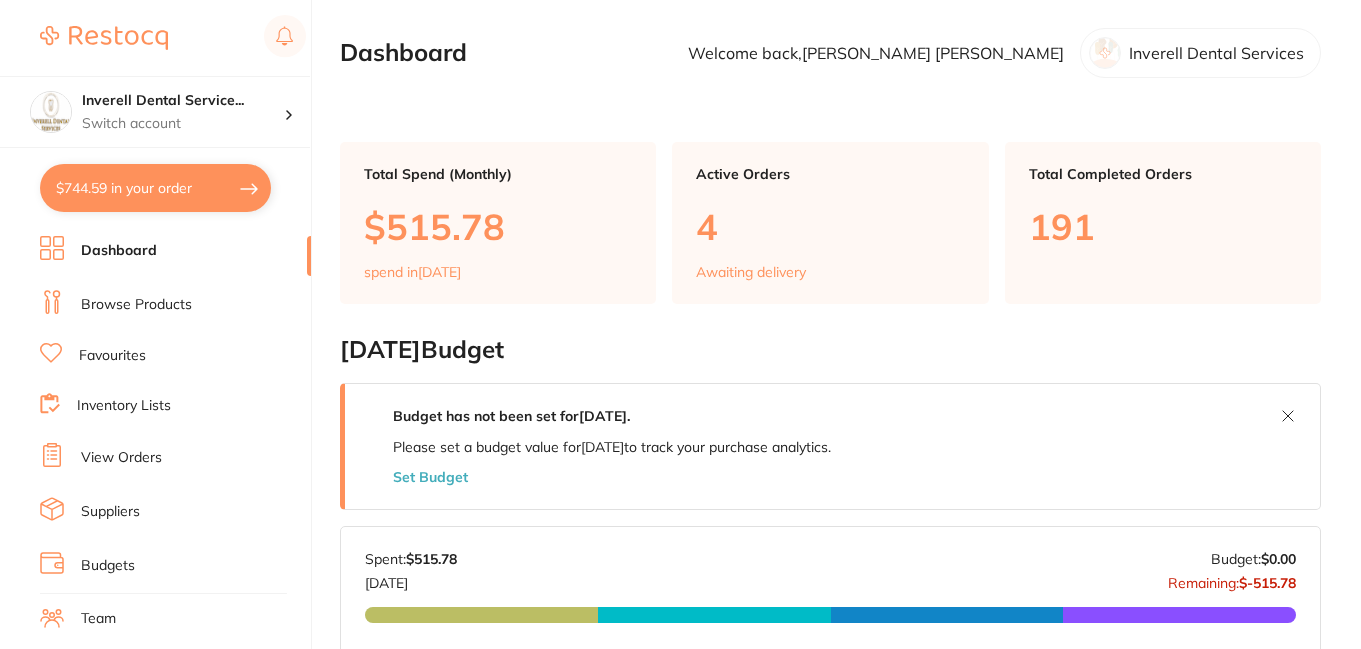 scroll, scrollTop: 0, scrollLeft: 0, axis: both 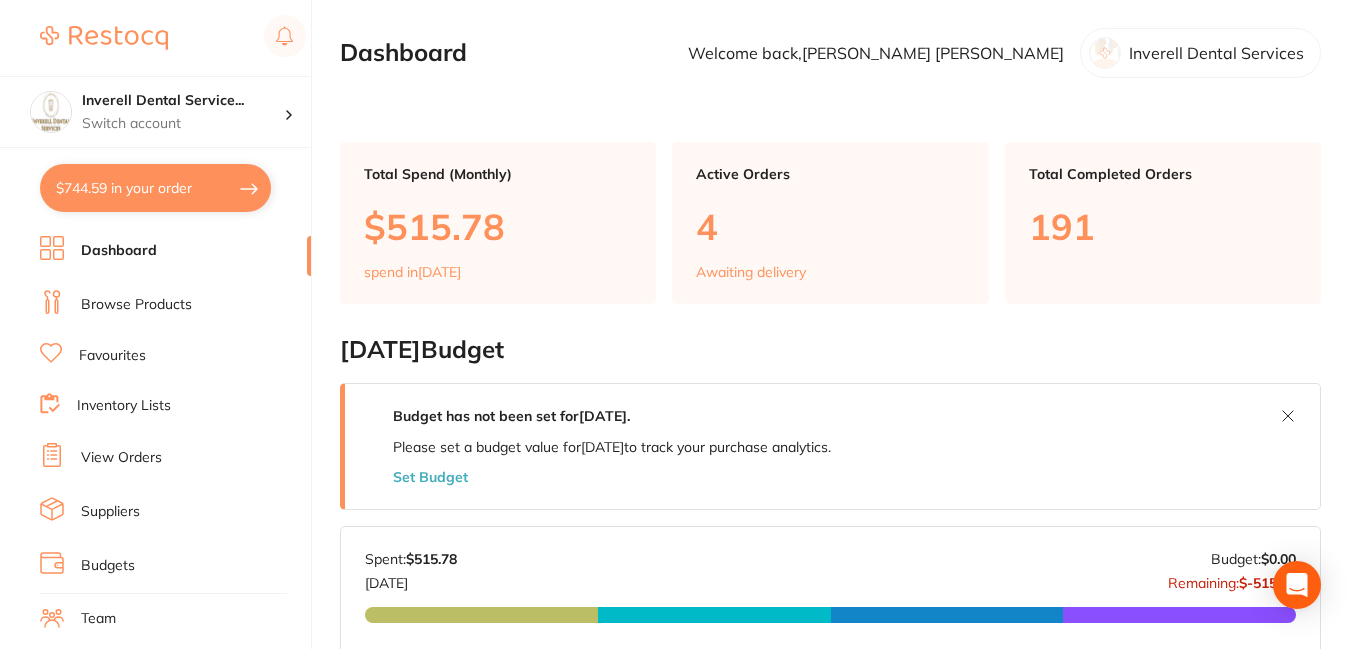 click on "View Orders" at bounding box center [121, 458] 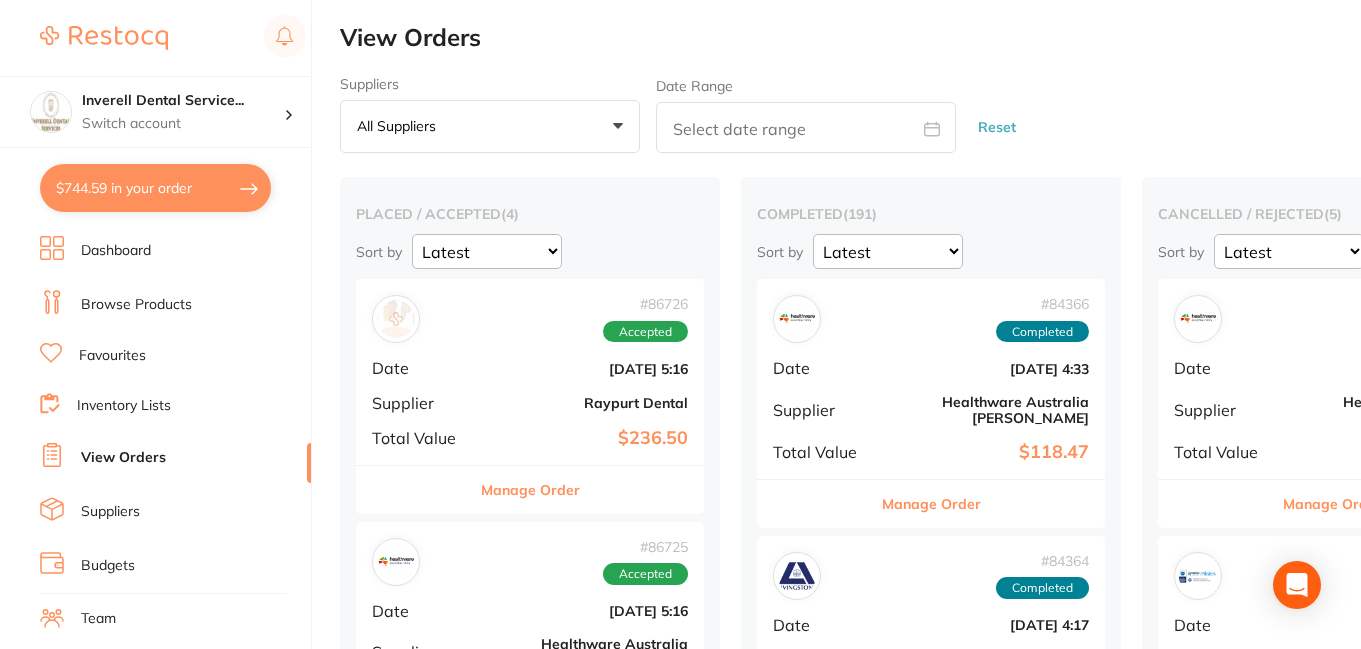 scroll, scrollTop: 100, scrollLeft: 0, axis: vertical 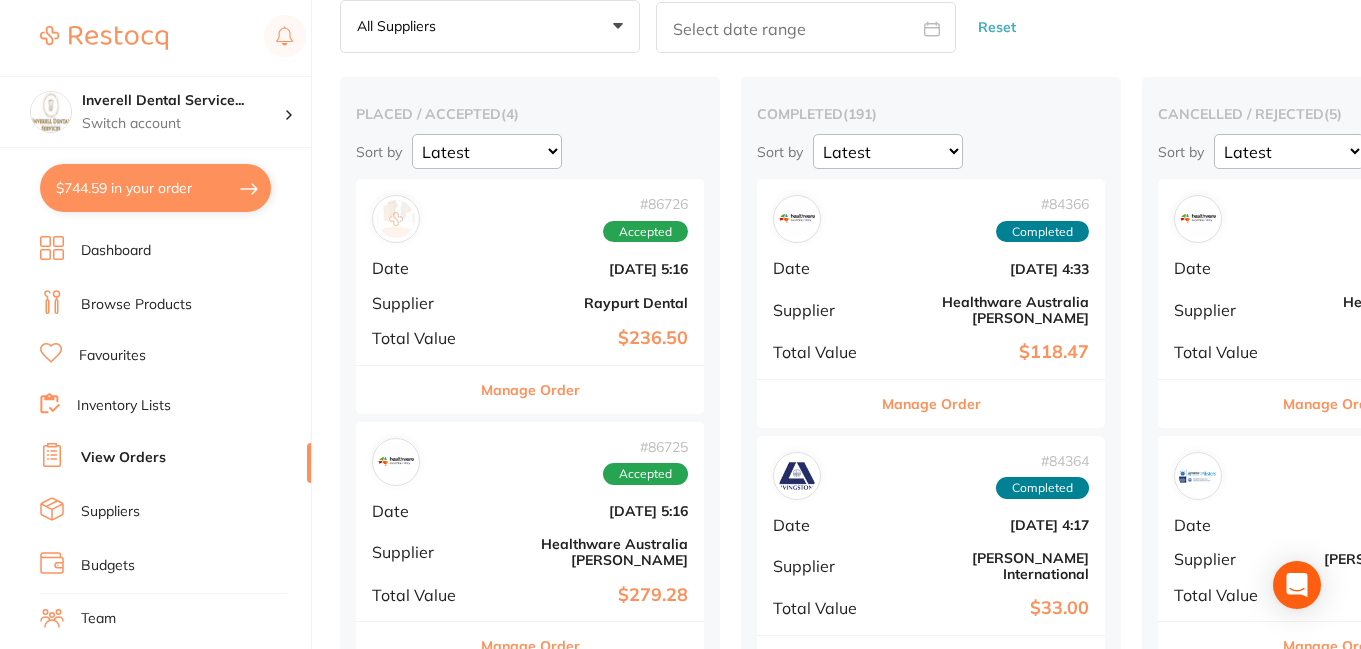 click on "Raypurt Dental" at bounding box center (588, 303) 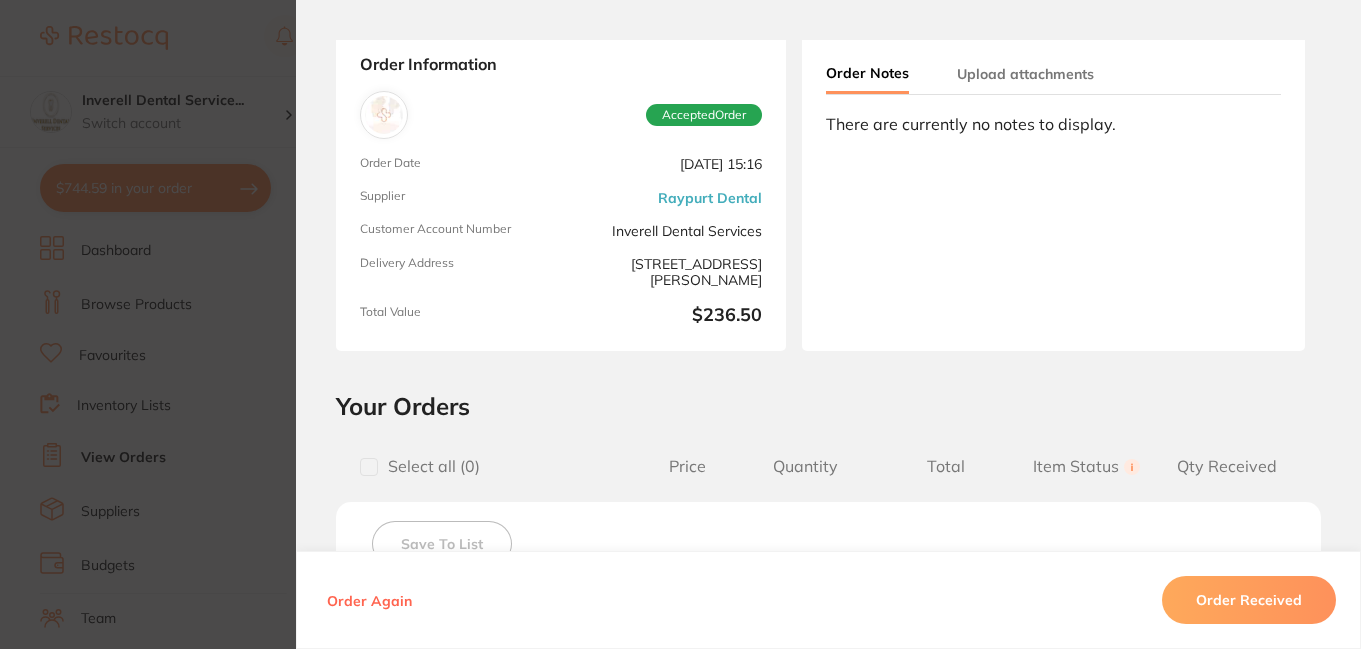 scroll, scrollTop: 0, scrollLeft: 0, axis: both 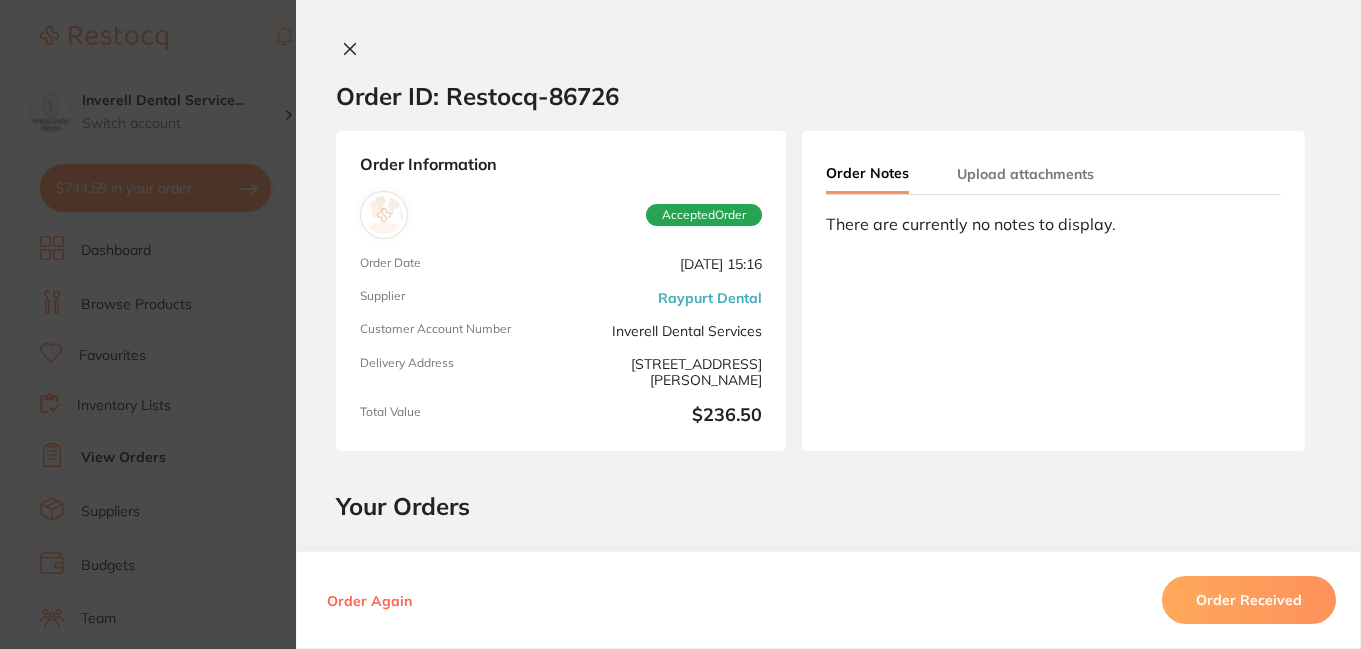 click 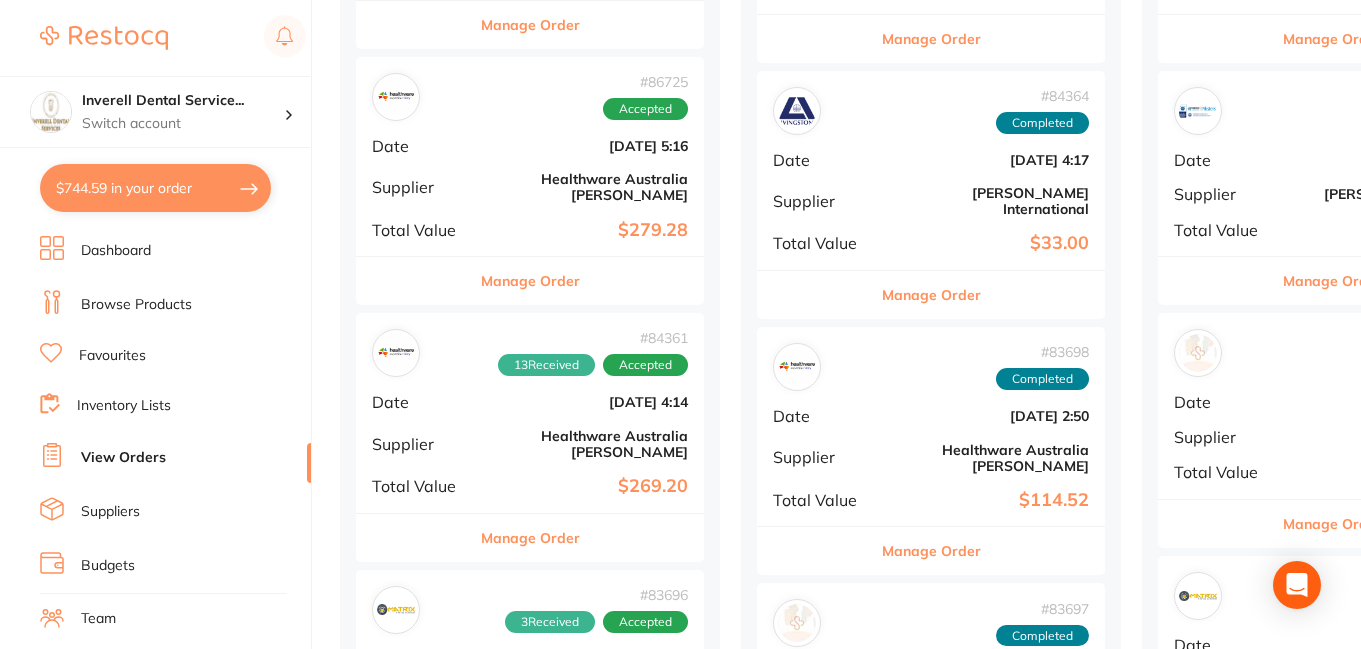 scroll, scrollTop: 500, scrollLeft: 0, axis: vertical 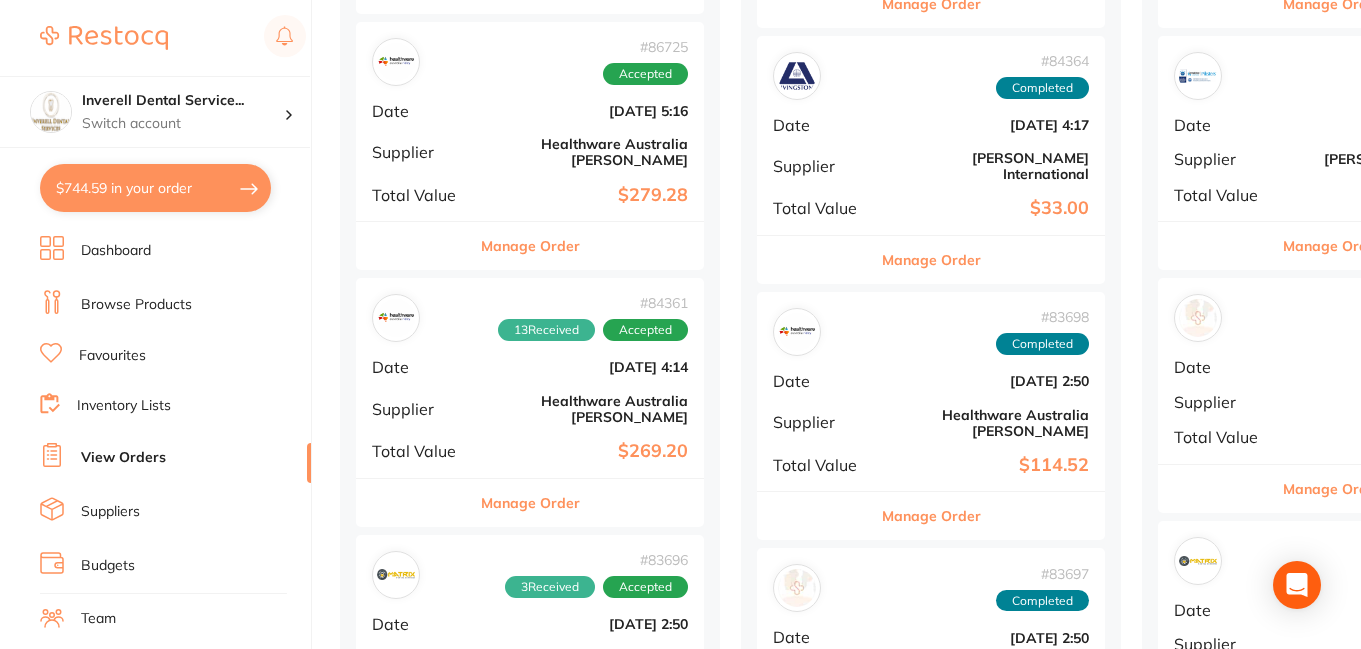 click on "Manage Order" at bounding box center [530, 246] 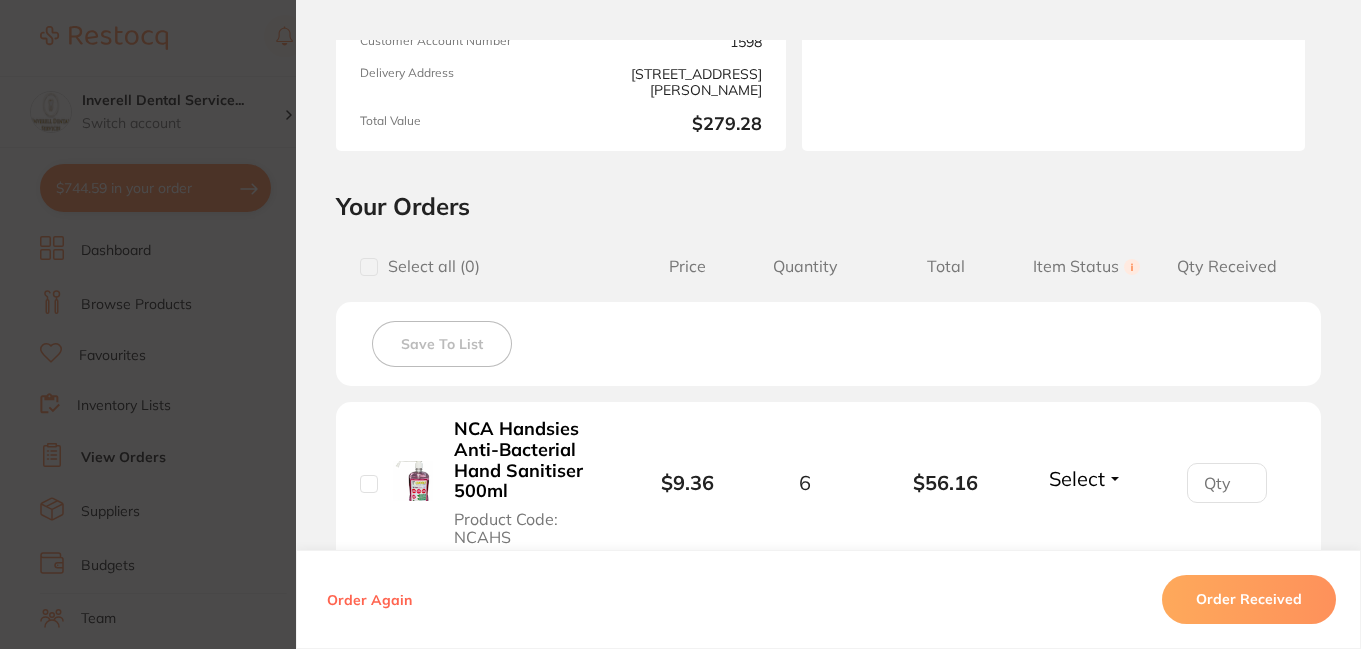scroll, scrollTop: 500, scrollLeft: 0, axis: vertical 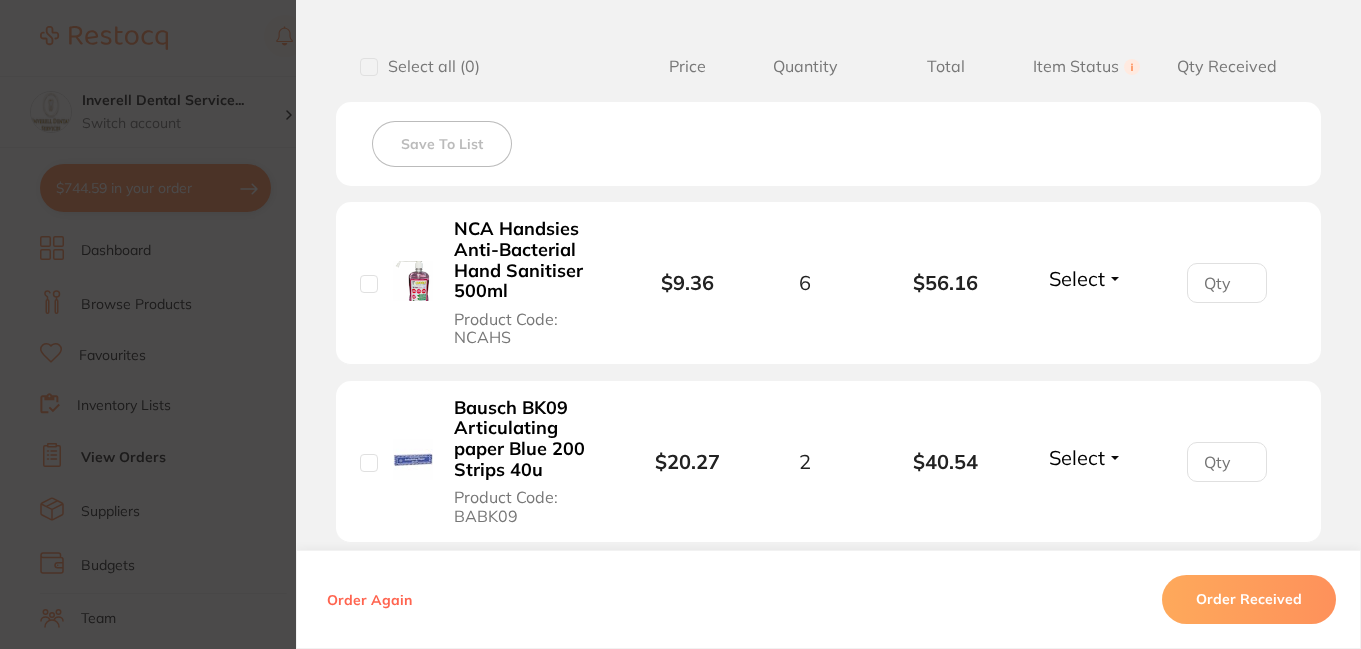 click on "Select" at bounding box center (1077, 278) 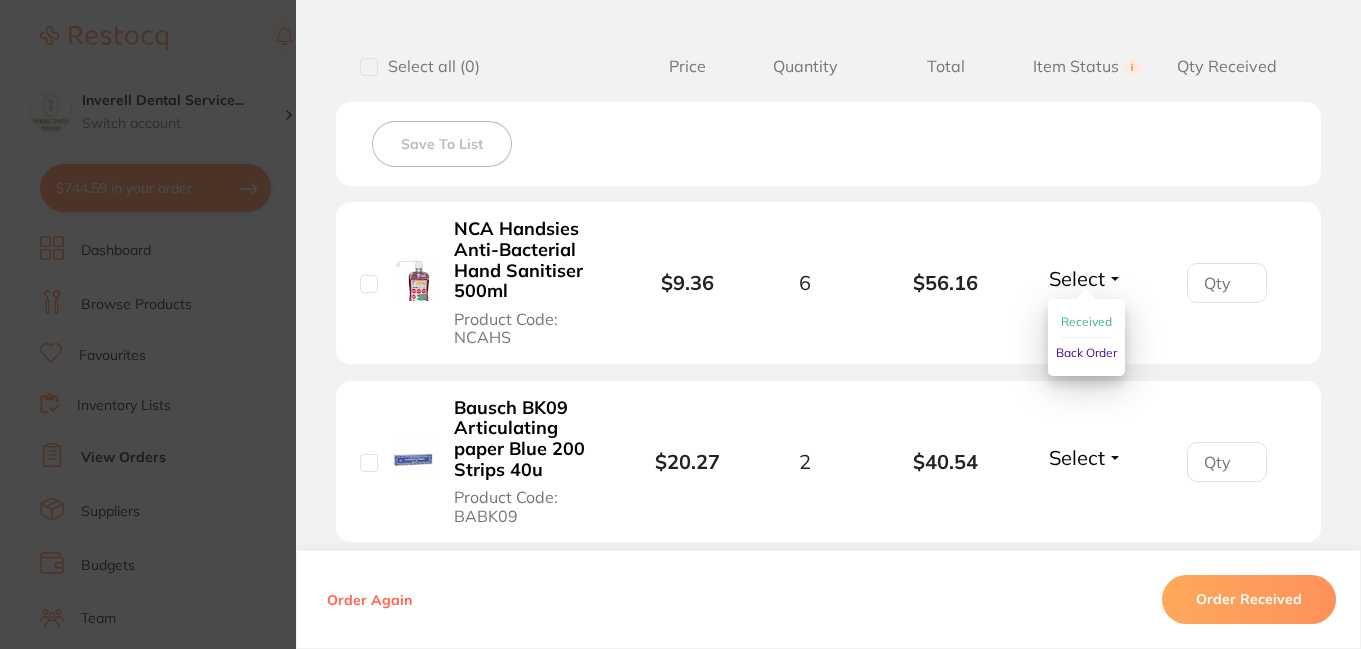click on "Received" at bounding box center (1086, 321) 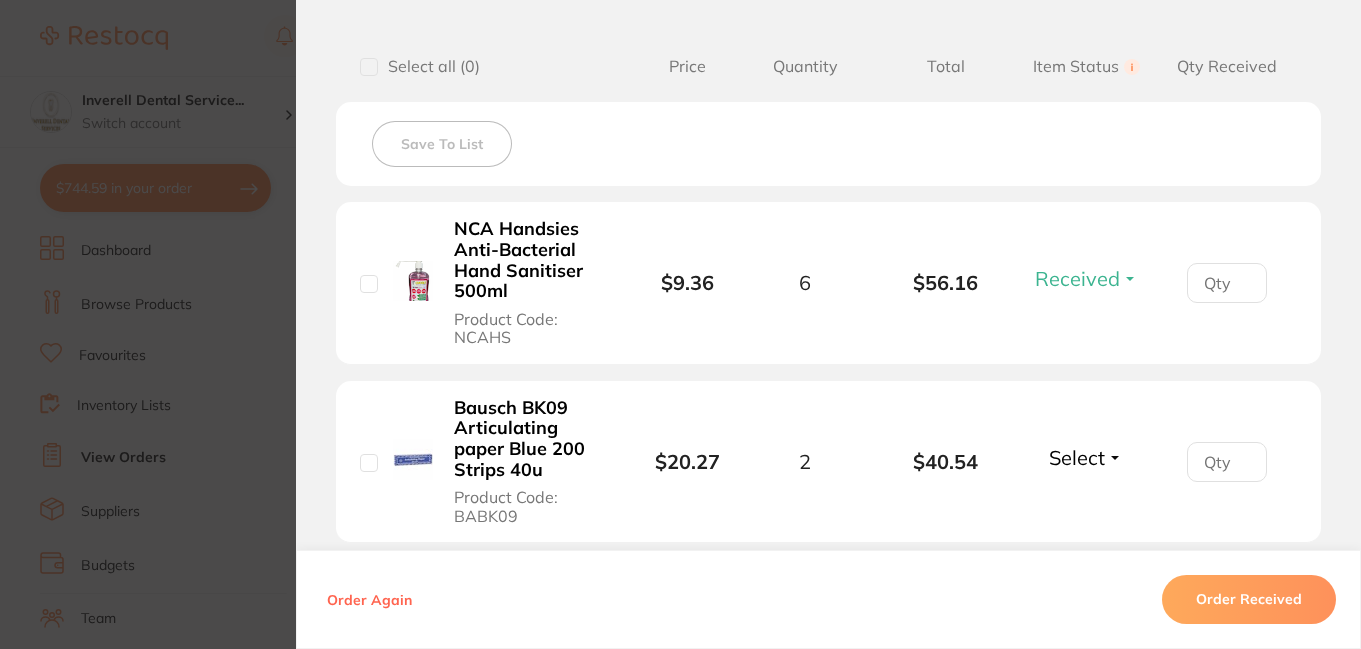 click on "Select" at bounding box center (1086, 457) 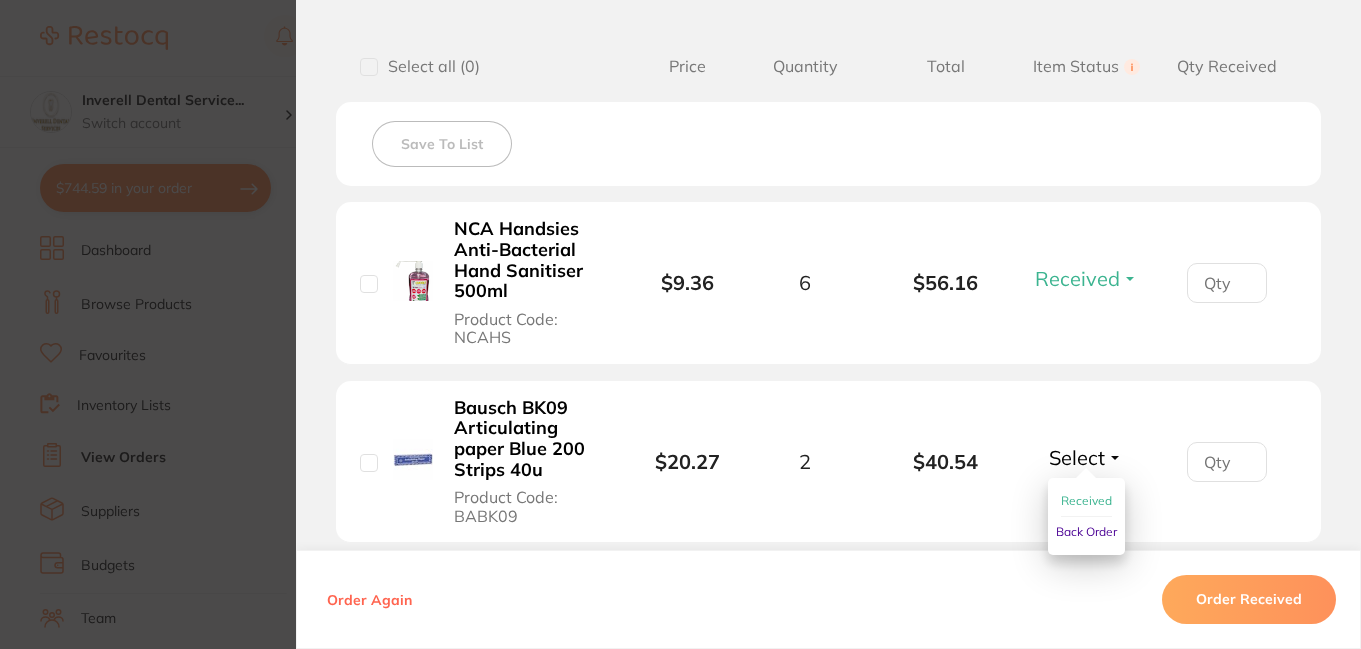 click on "Received" at bounding box center (1086, 500) 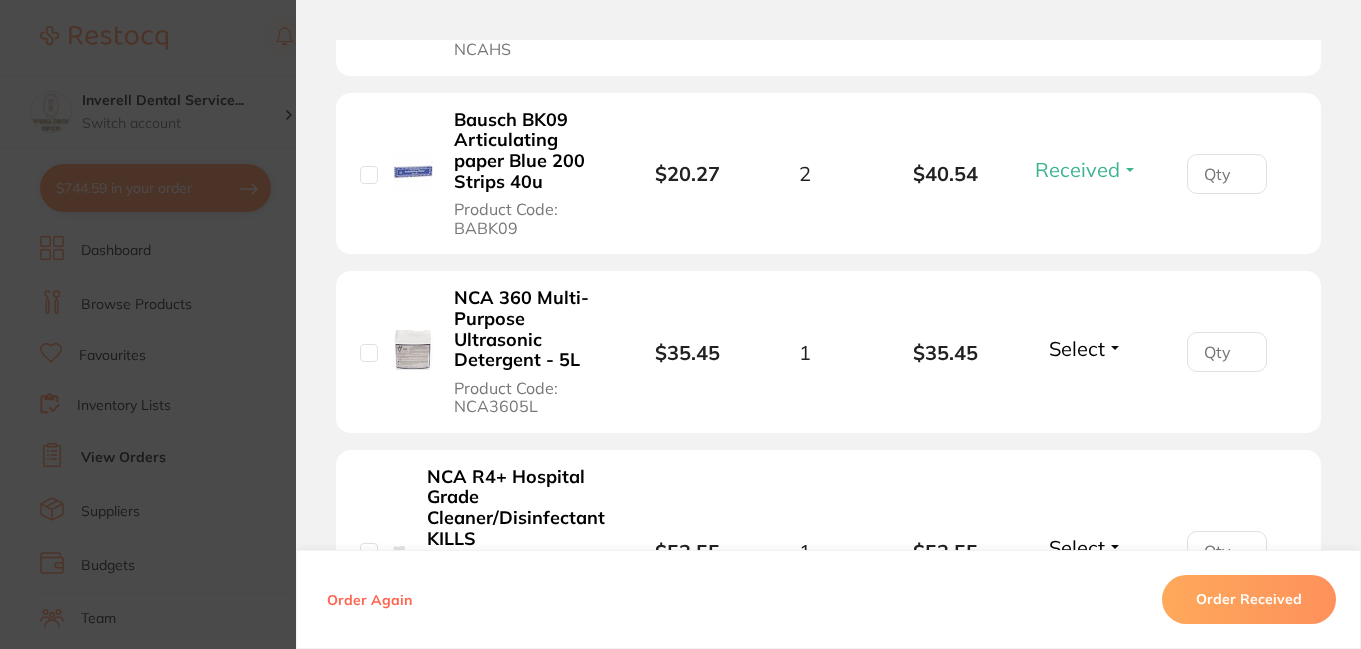 scroll, scrollTop: 800, scrollLeft: 0, axis: vertical 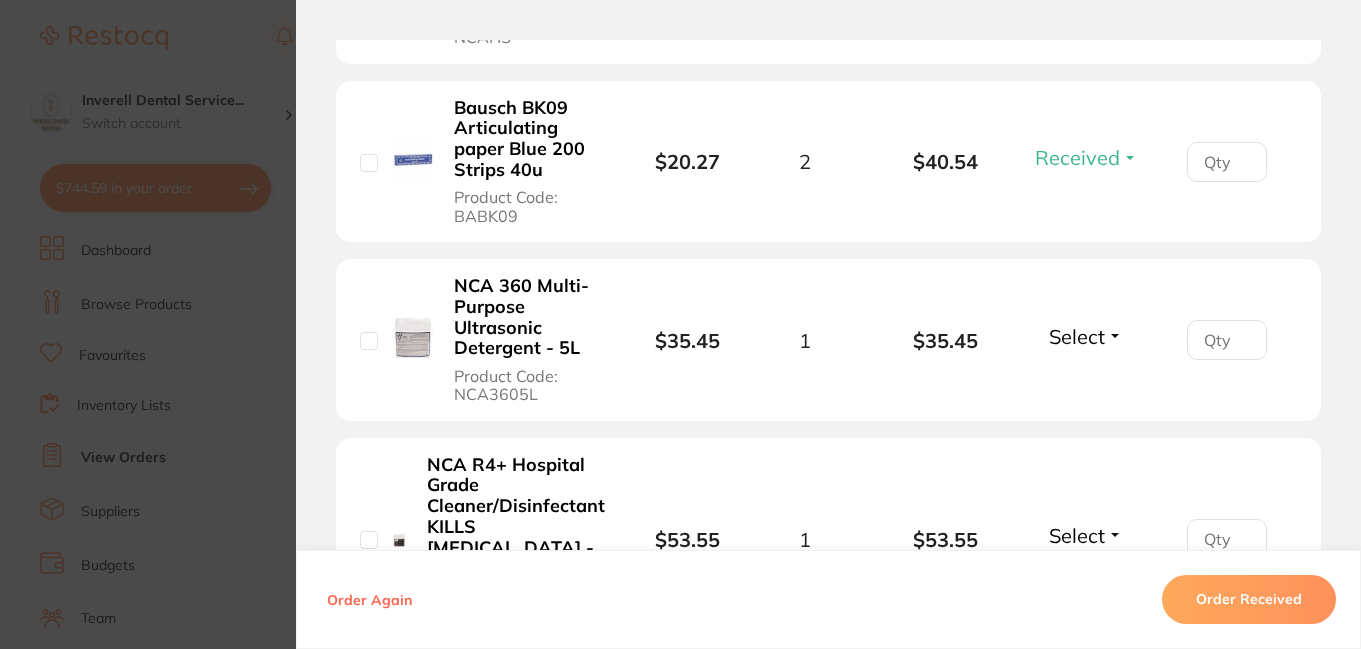 click on "Select" at bounding box center (1086, 336) 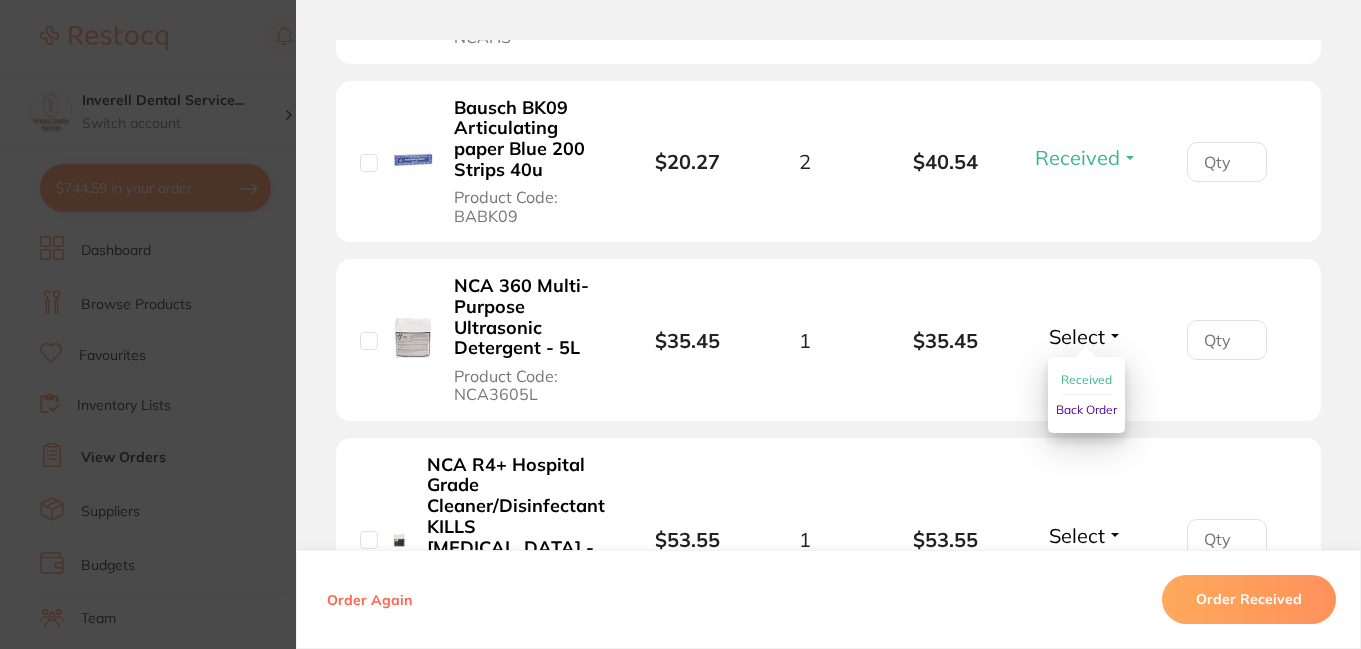 click on "Received" at bounding box center (1086, 379) 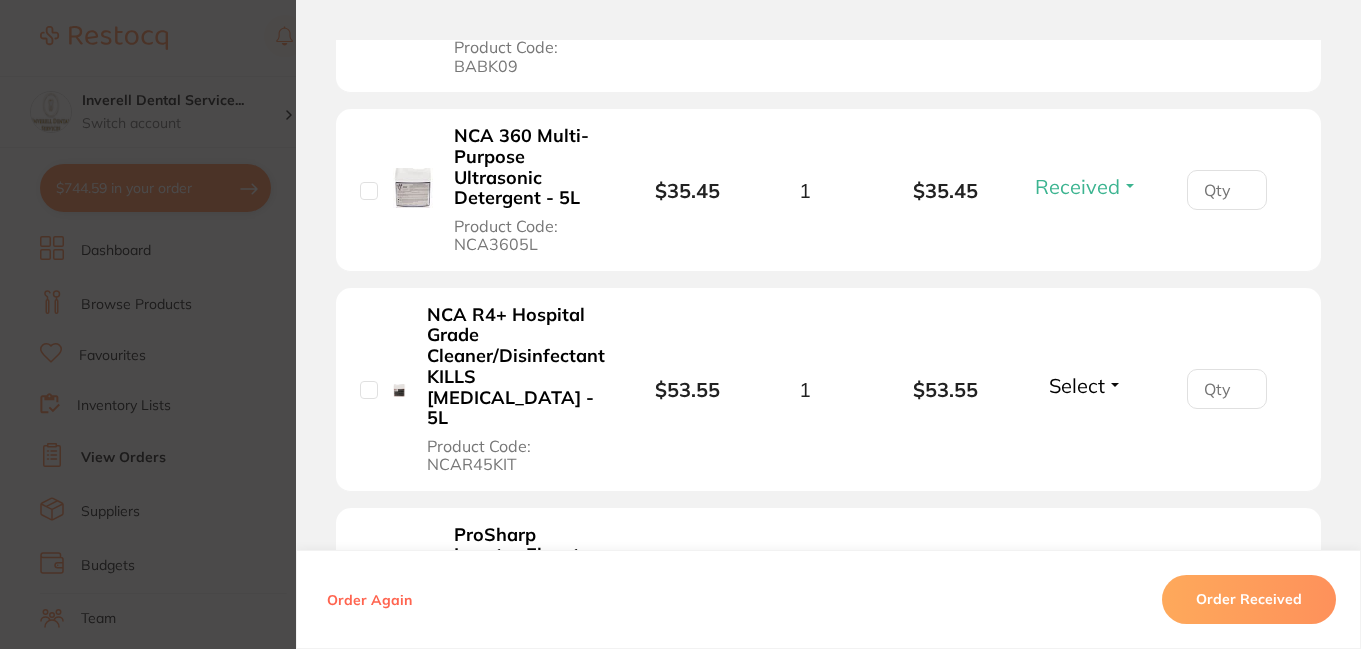 scroll, scrollTop: 1000, scrollLeft: 0, axis: vertical 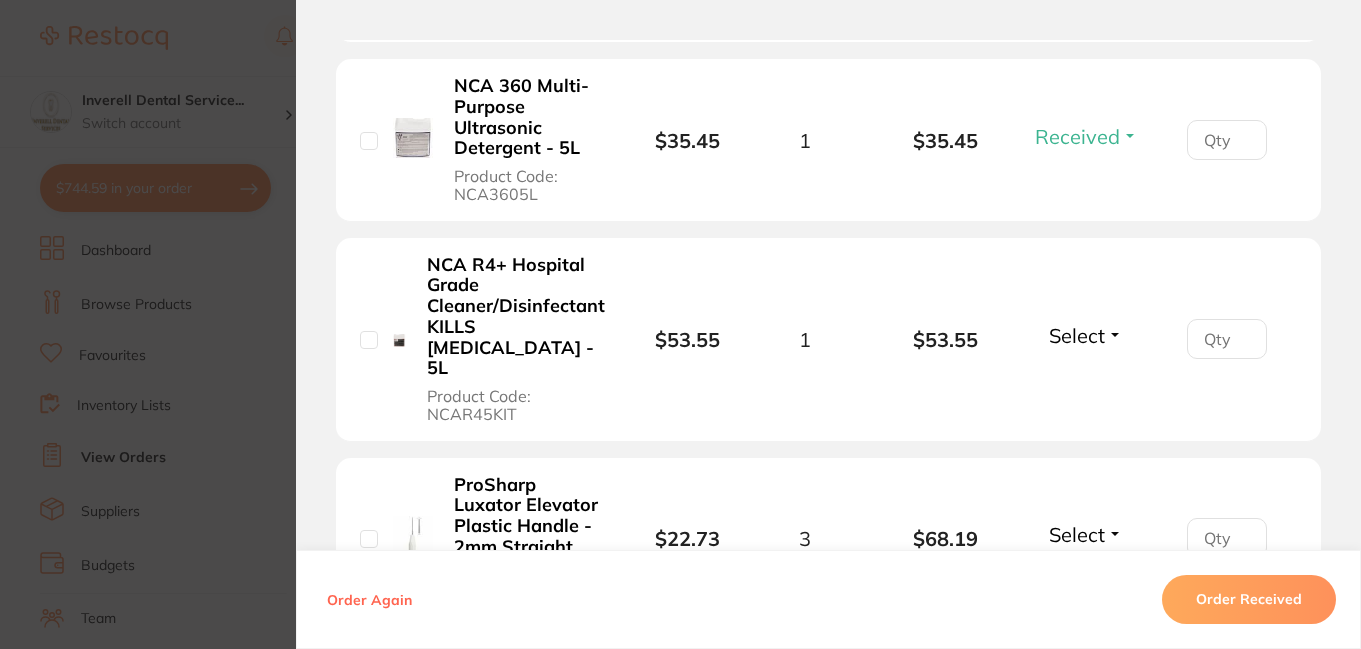 click on "Select" at bounding box center (1086, 335) 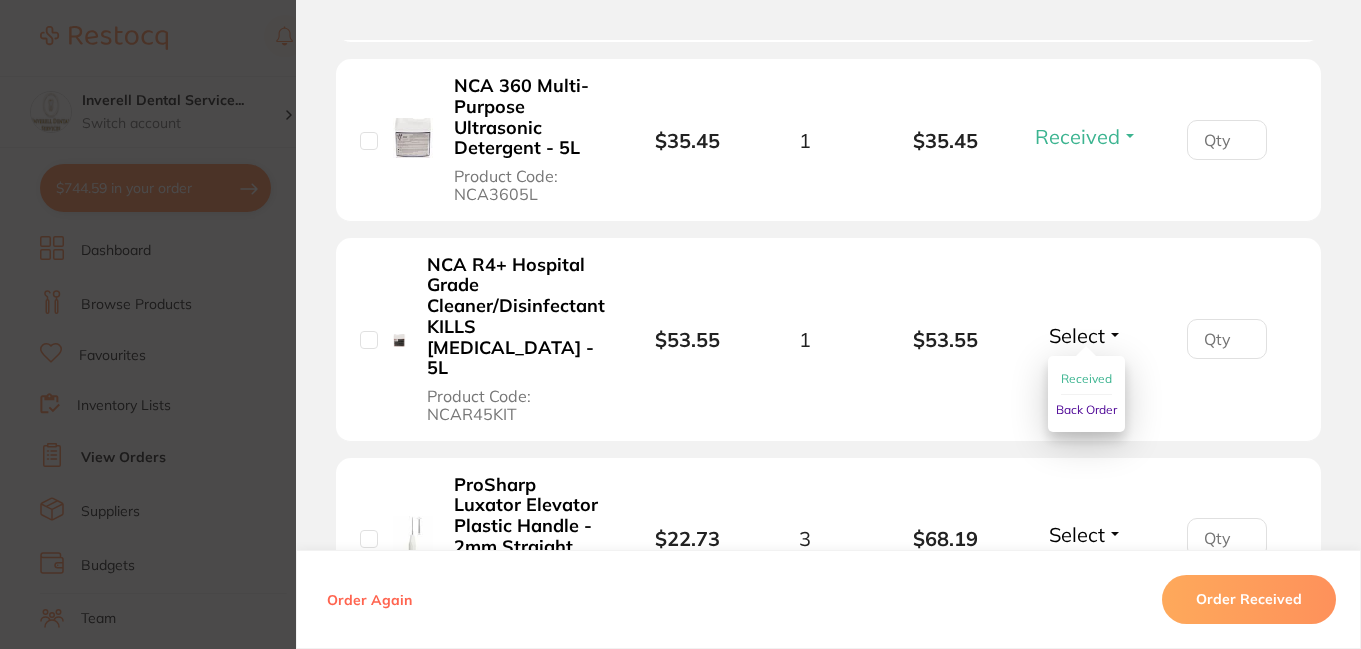 click on "Received" at bounding box center [1086, 378] 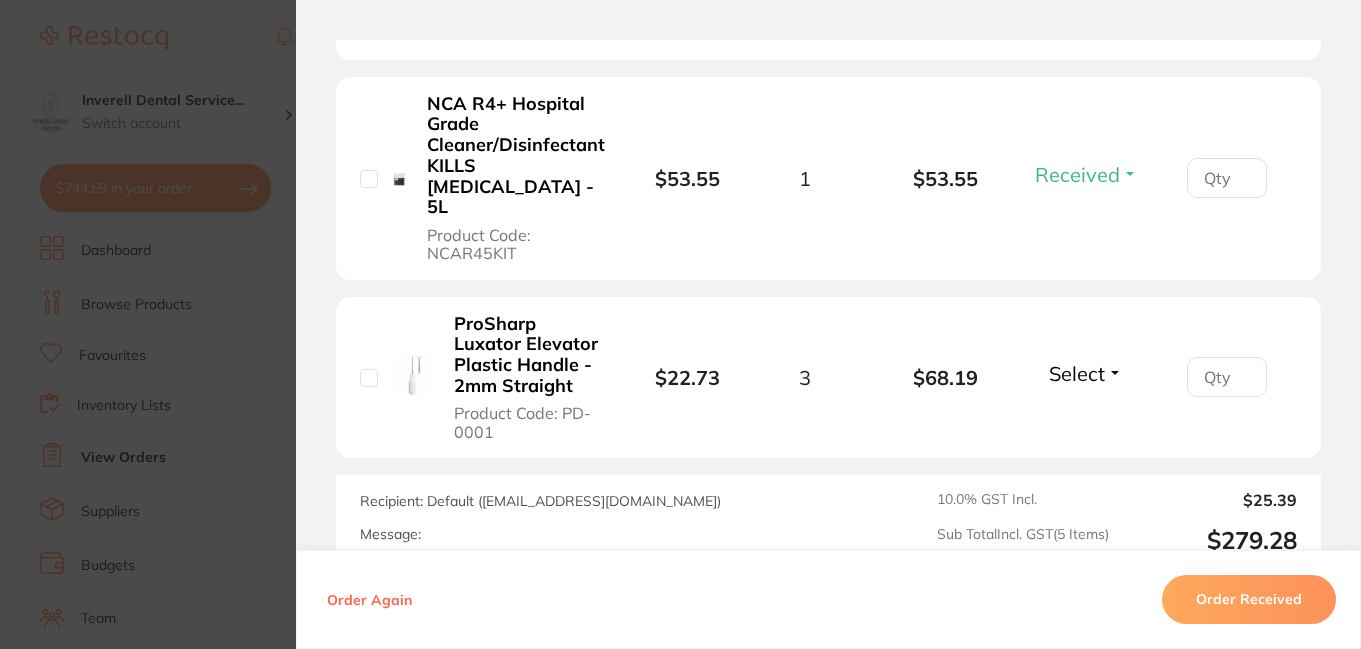 scroll, scrollTop: 1200, scrollLeft: 0, axis: vertical 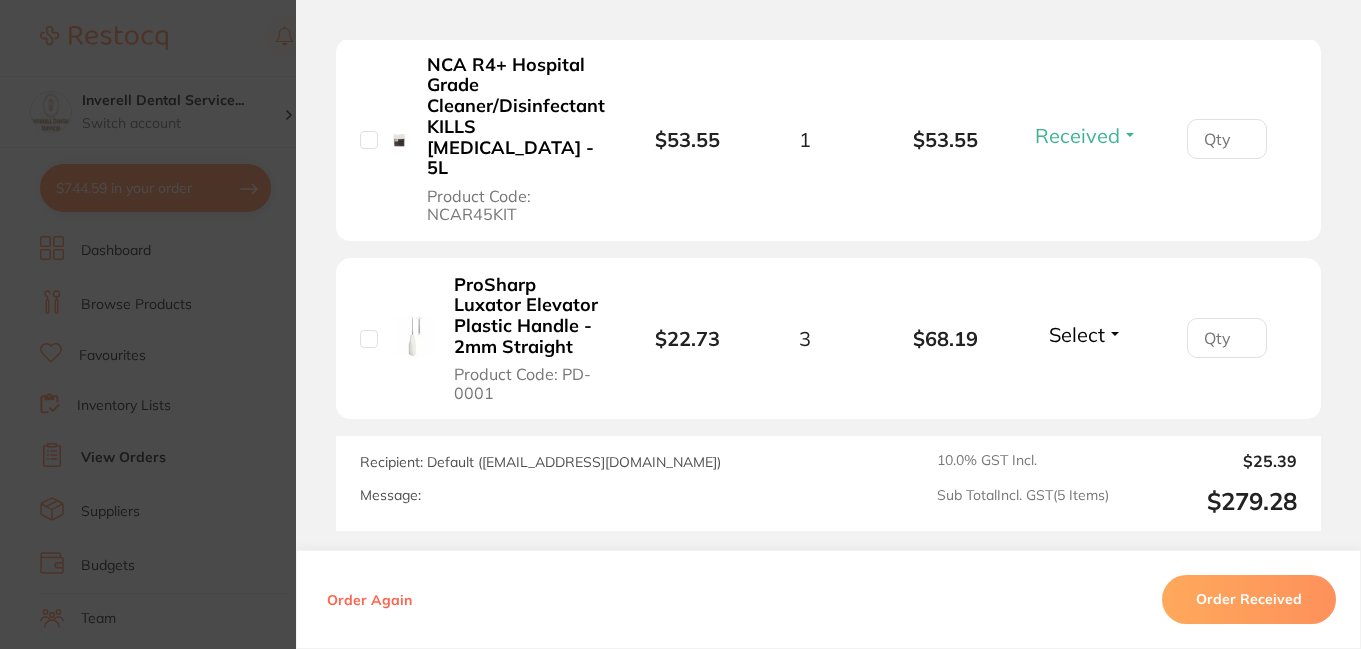 click on "Select" at bounding box center (1077, 334) 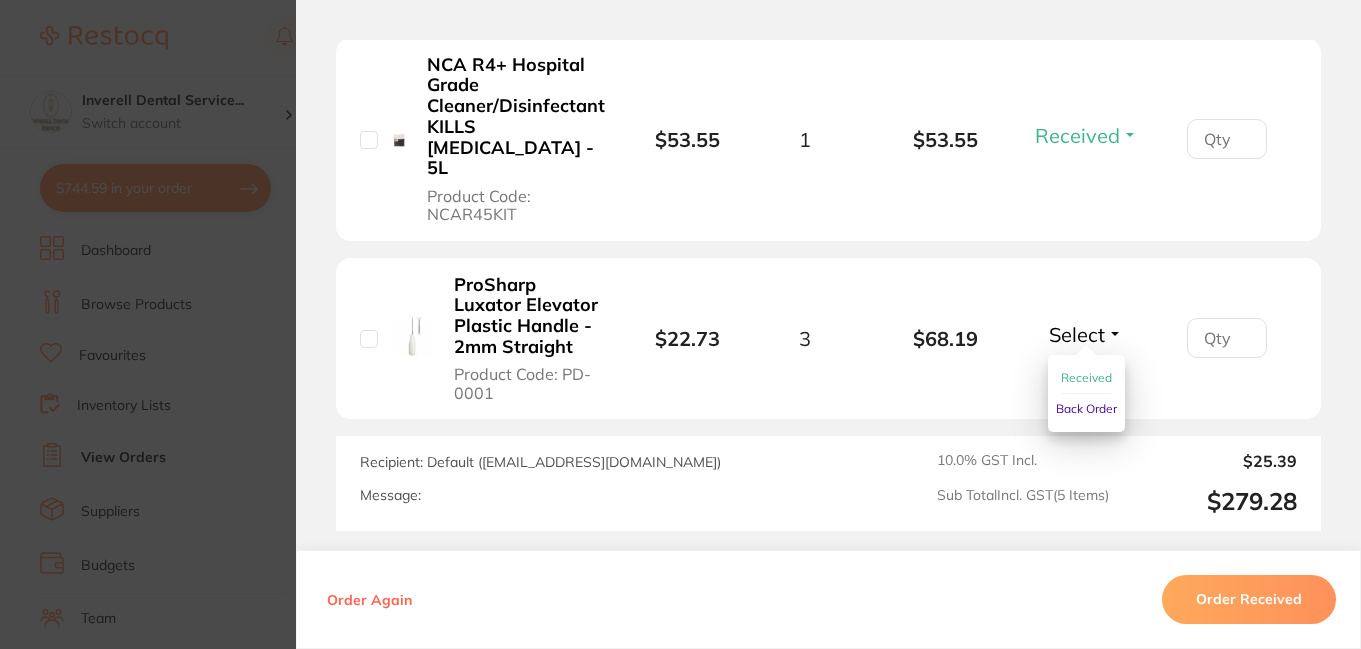 click on "Received" at bounding box center [1086, 377] 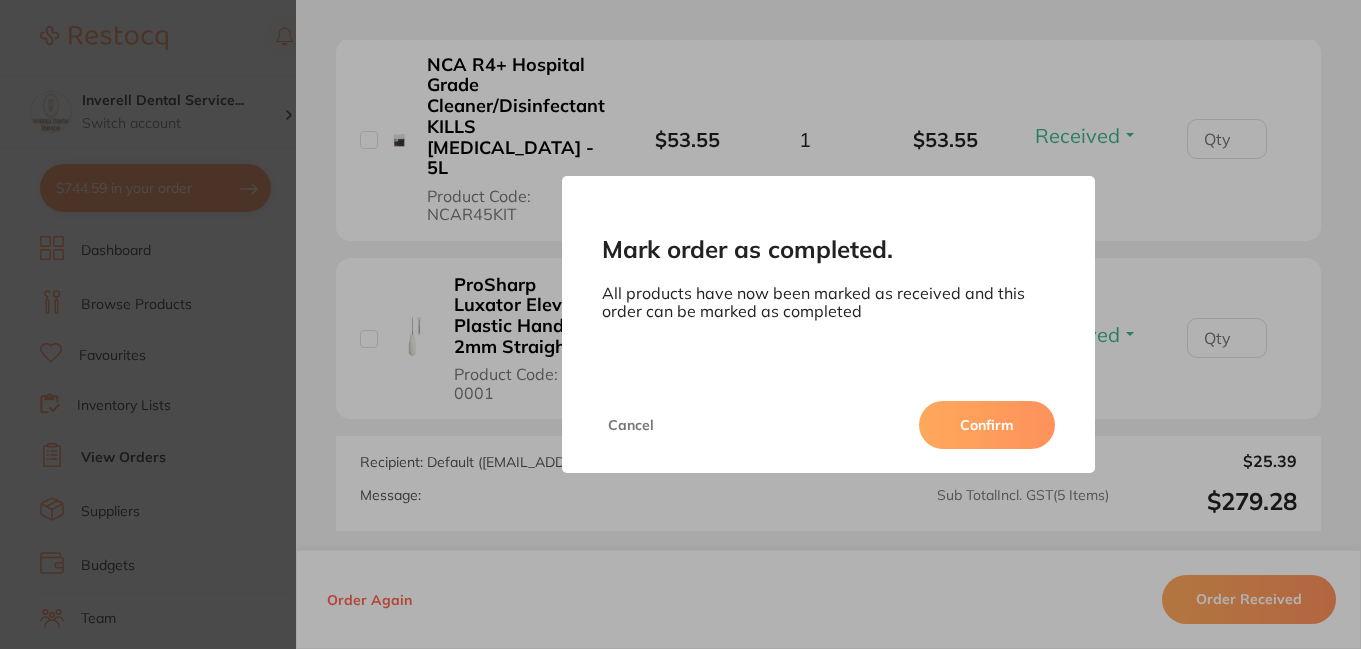 click on "Confirm" at bounding box center (987, 425) 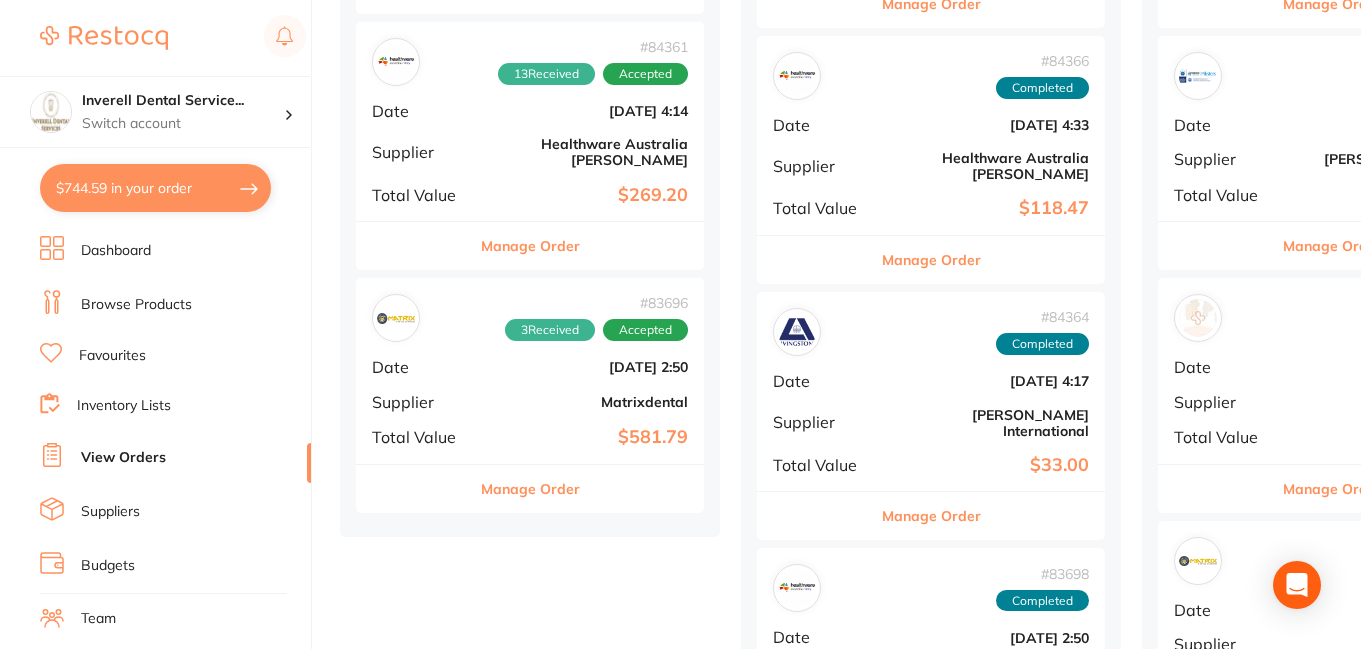 click on "Manage Order" at bounding box center [530, 246] 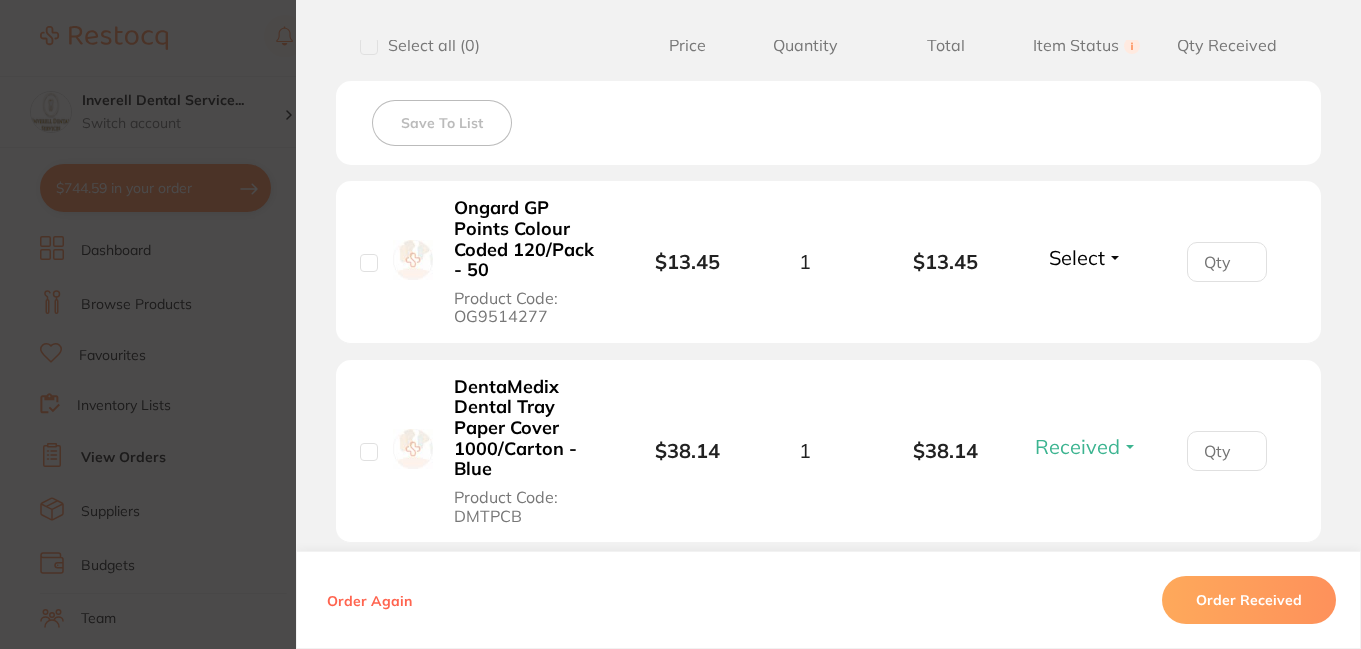 scroll, scrollTop: 500, scrollLeft: 0, axis: vertical 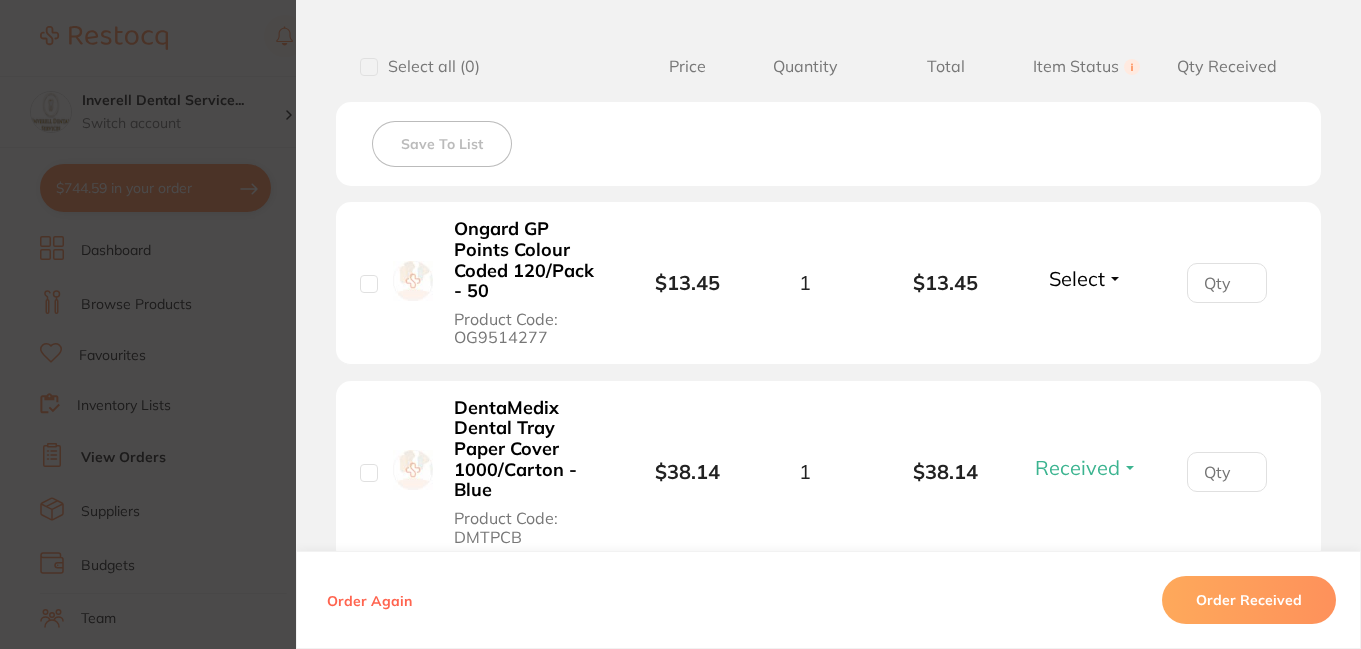 click on "Select" at bounding box center [1077, 278] 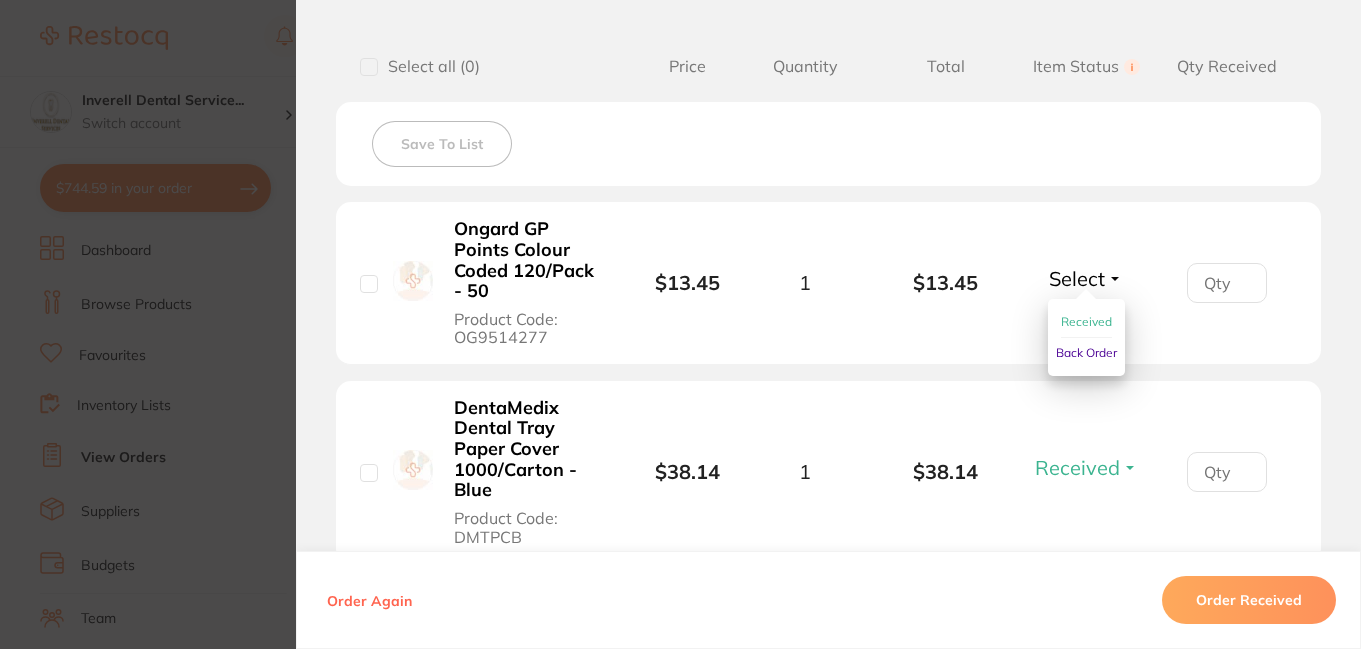 click on "Received" at bounding box center [1086, 321] 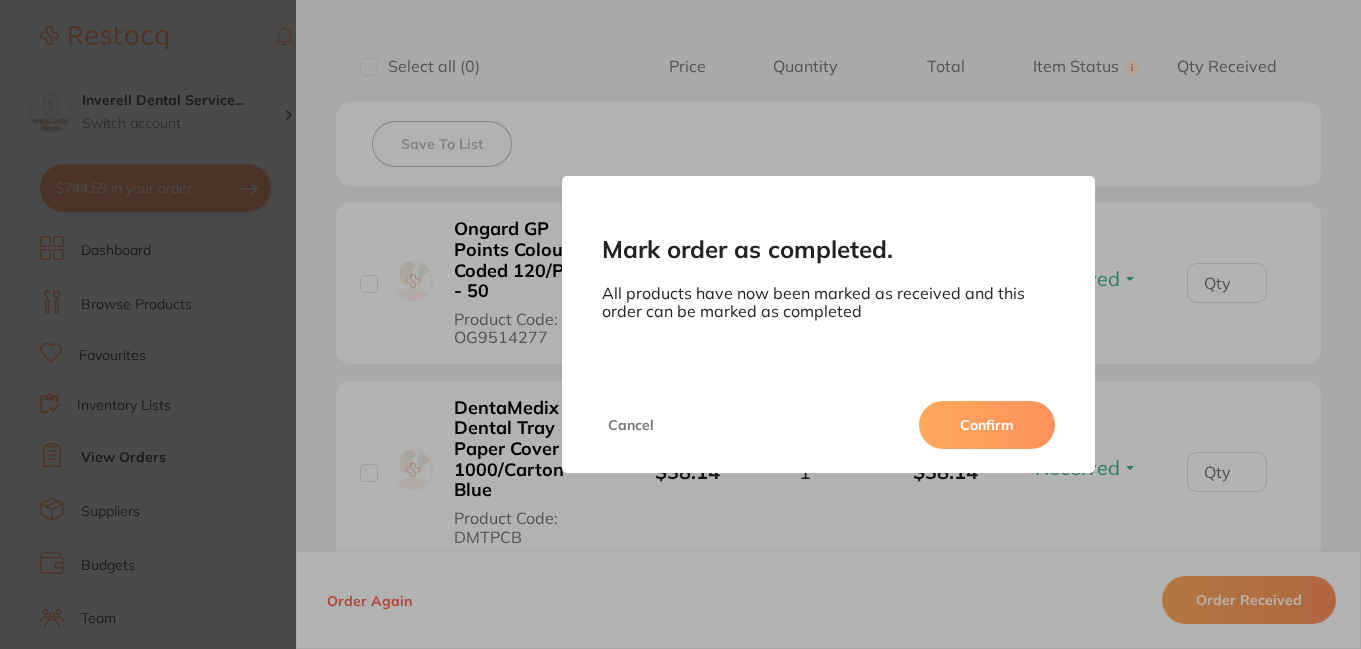 click on "Confirm" at bounding box center [987, 425] 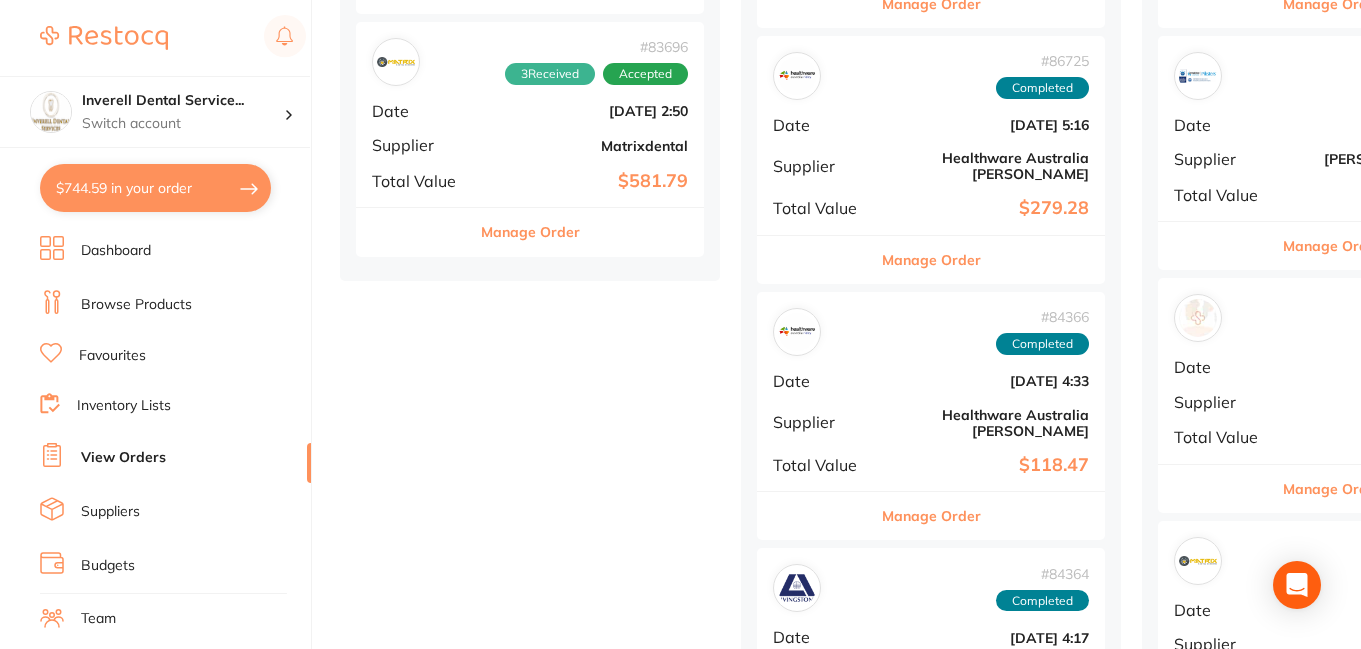 scroll, scrollTop: 200, scrollLeft: 0, axis: vertical 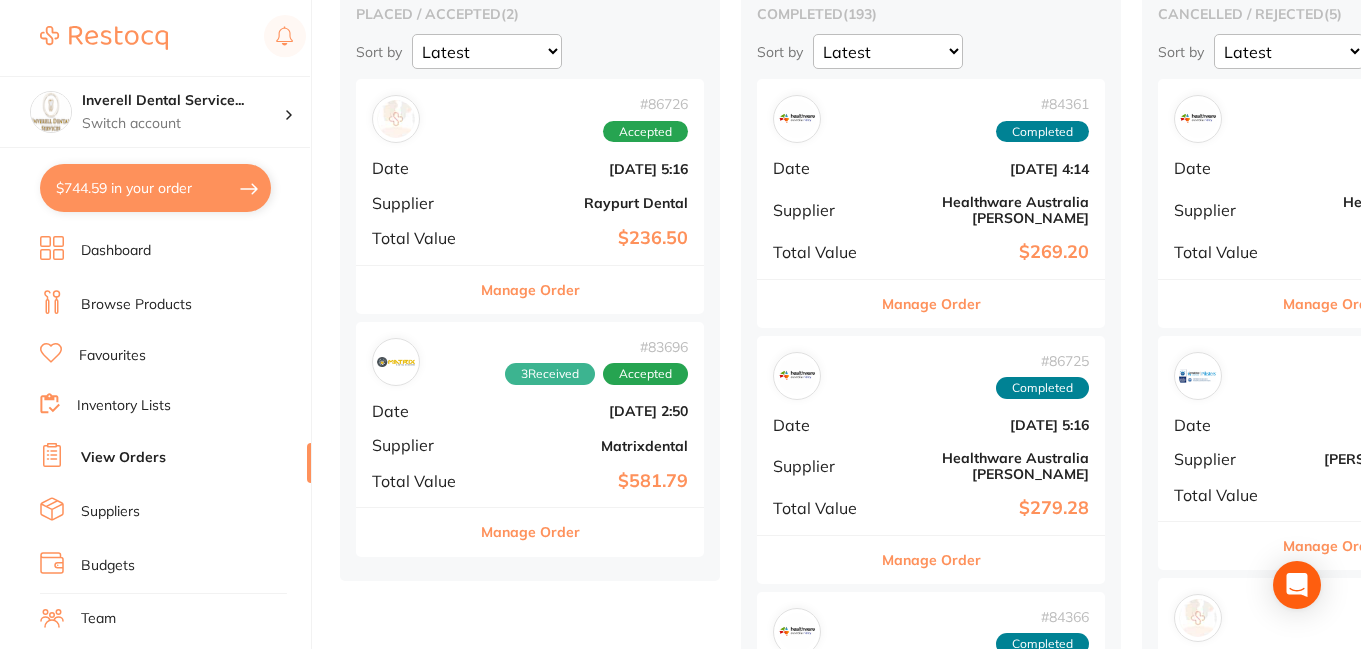 click on "3  Received" at bounding box center [550, 374] 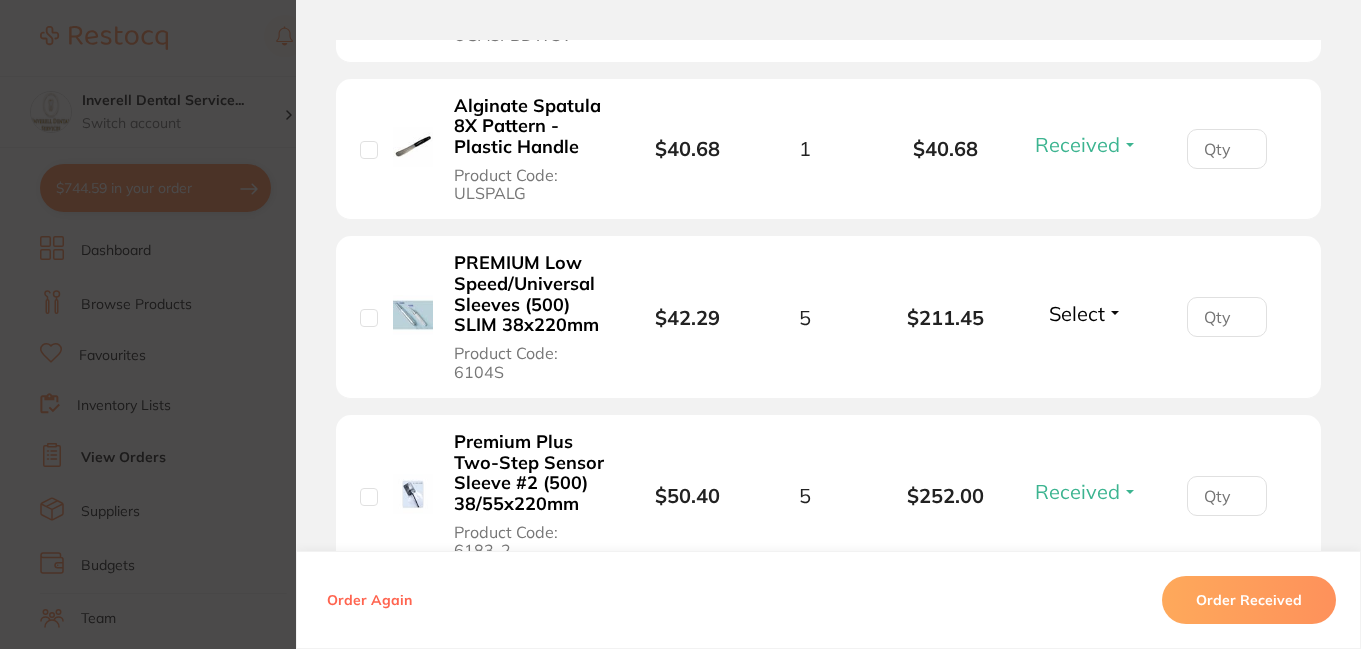 scroll, scrollTop: 1100, scrollLeft: 0, axis: vertical 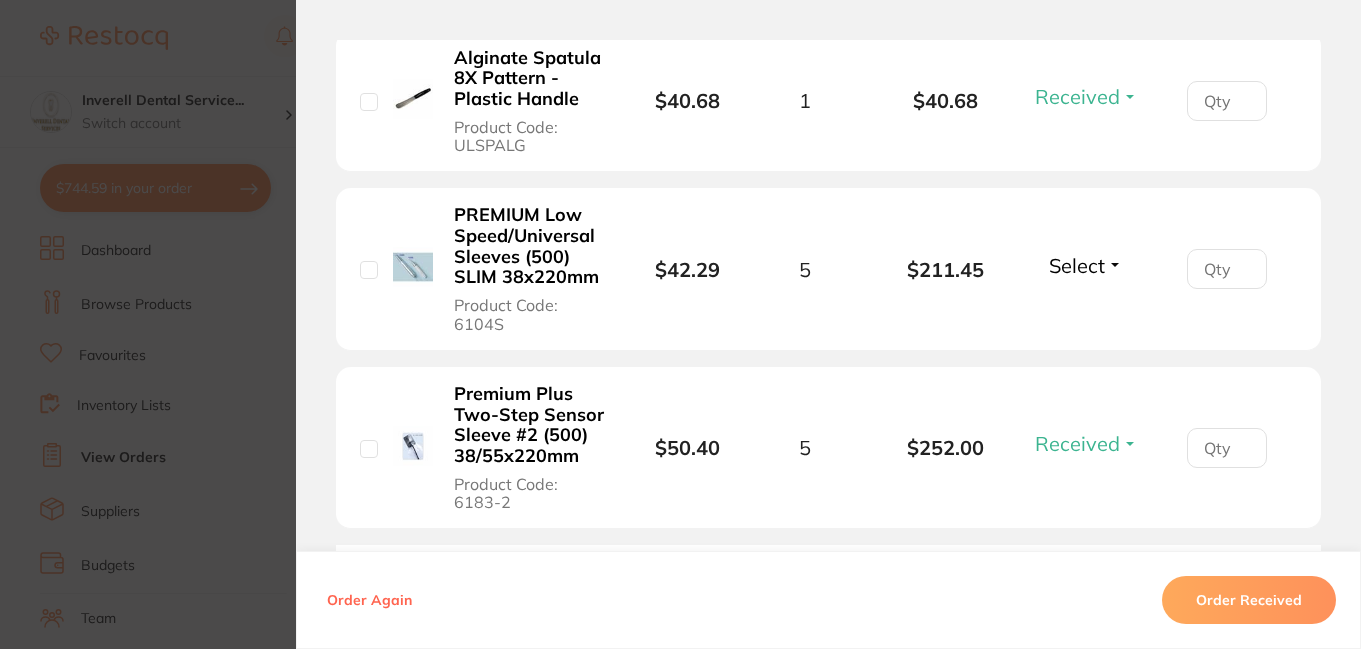 click on "Select" at bounding box center (1077, 265) 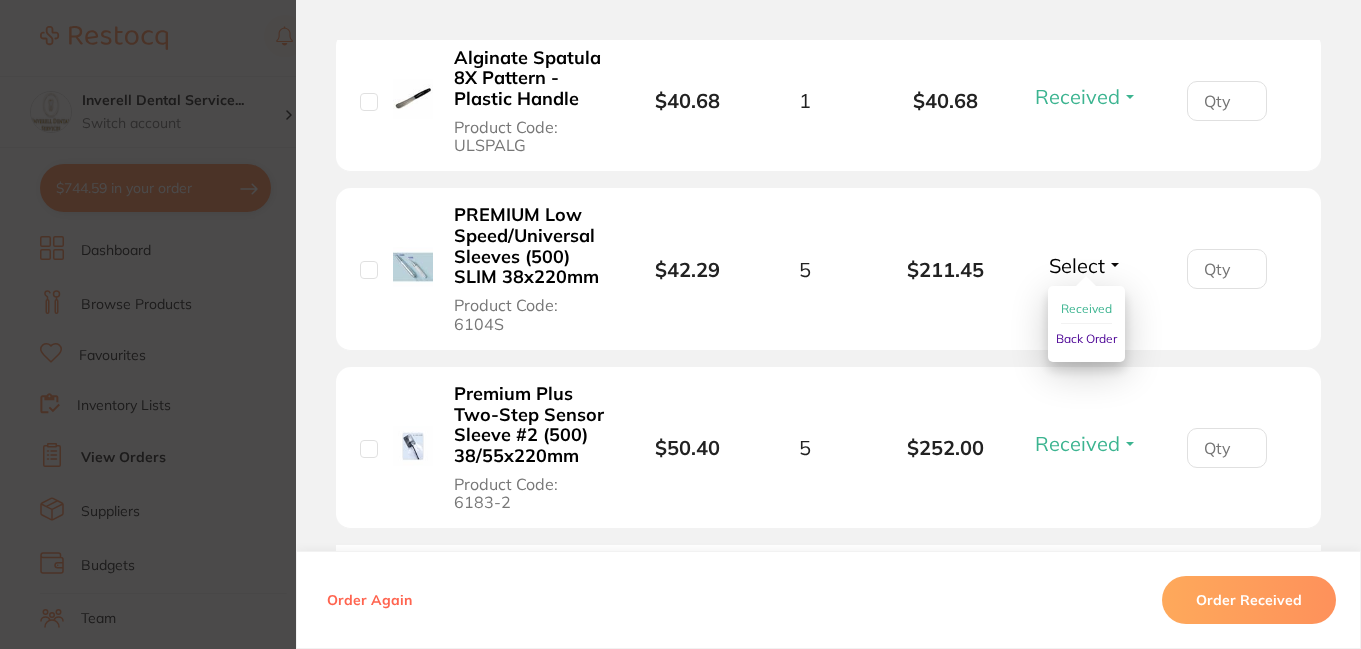 click on "Received" at bounding box center [1086, 308] 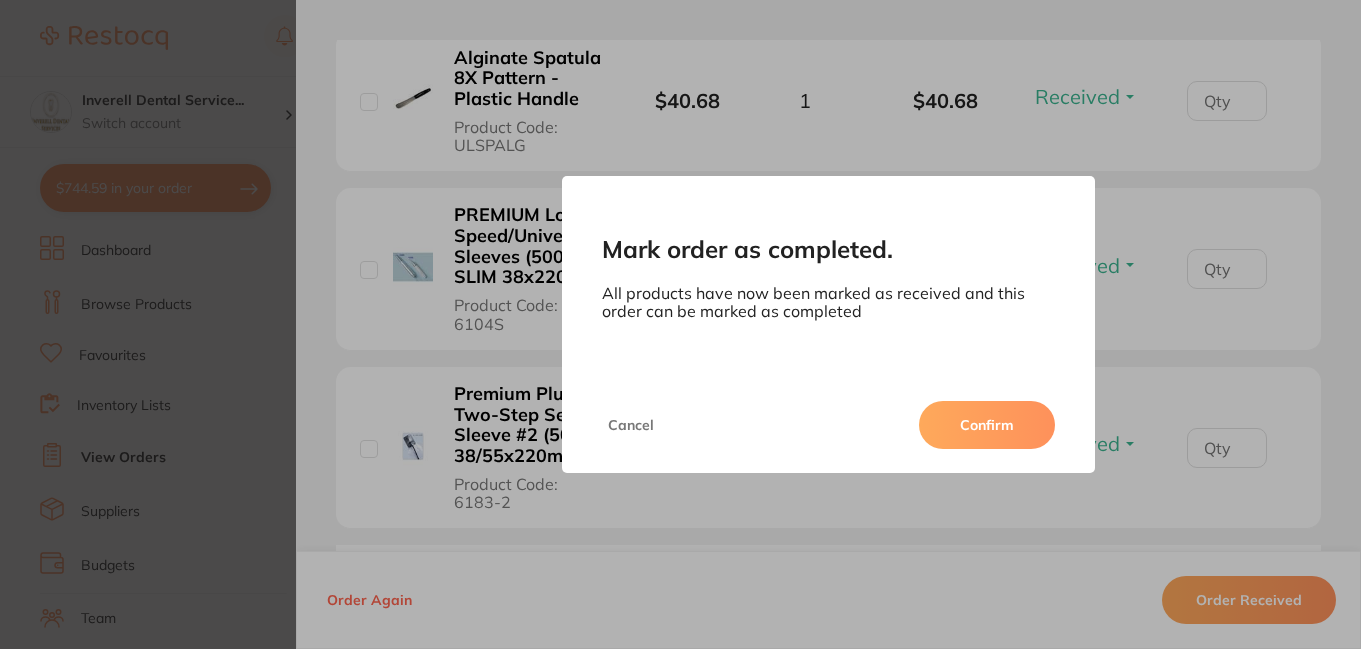 click on "Confirm" at bounding box center [987, 425] 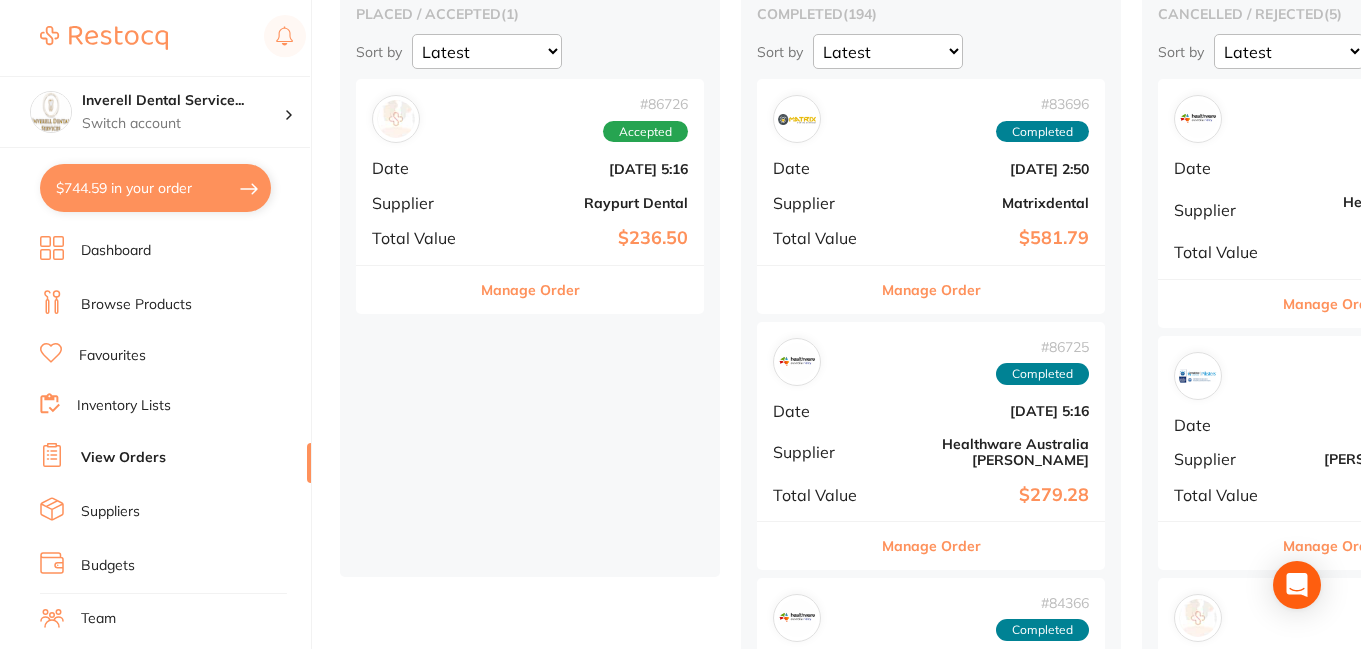drag, startPoint x: 596, startPoint y: 213, endPoint x: 595, endPoint y: 361, distance: 148.00337 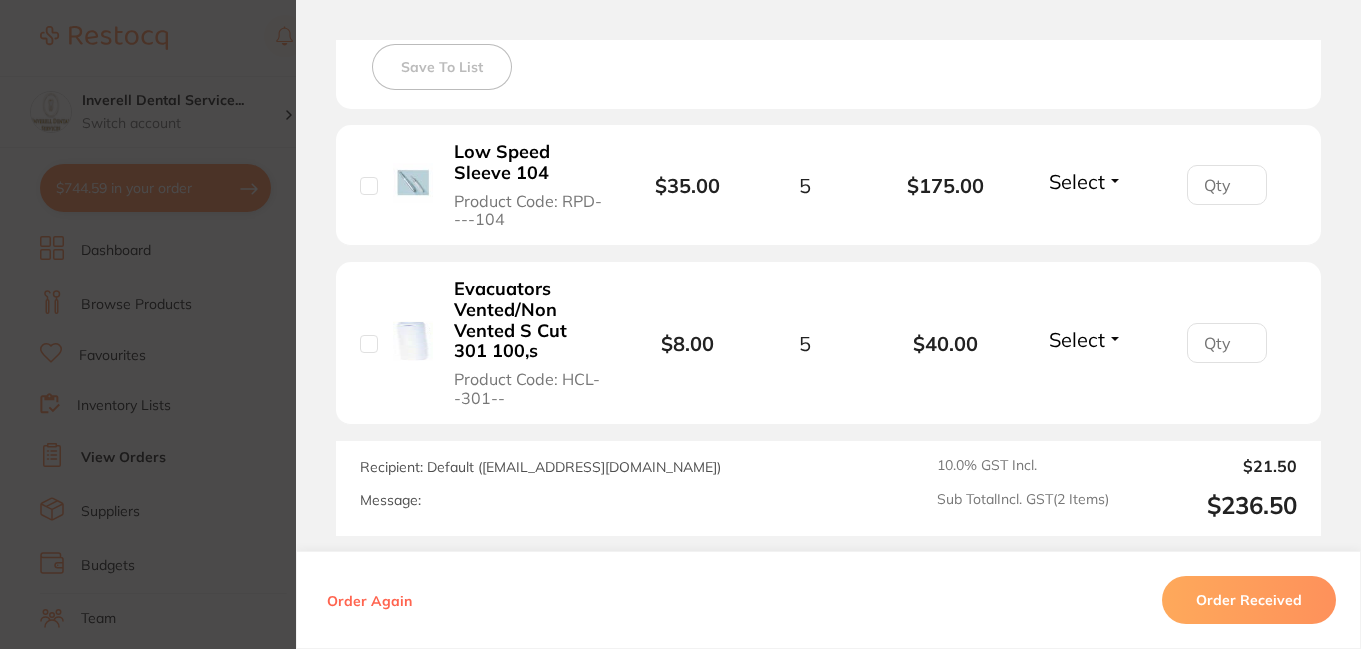scroll, scrollTop: 600, scrollLeft: 0, axis: vertical 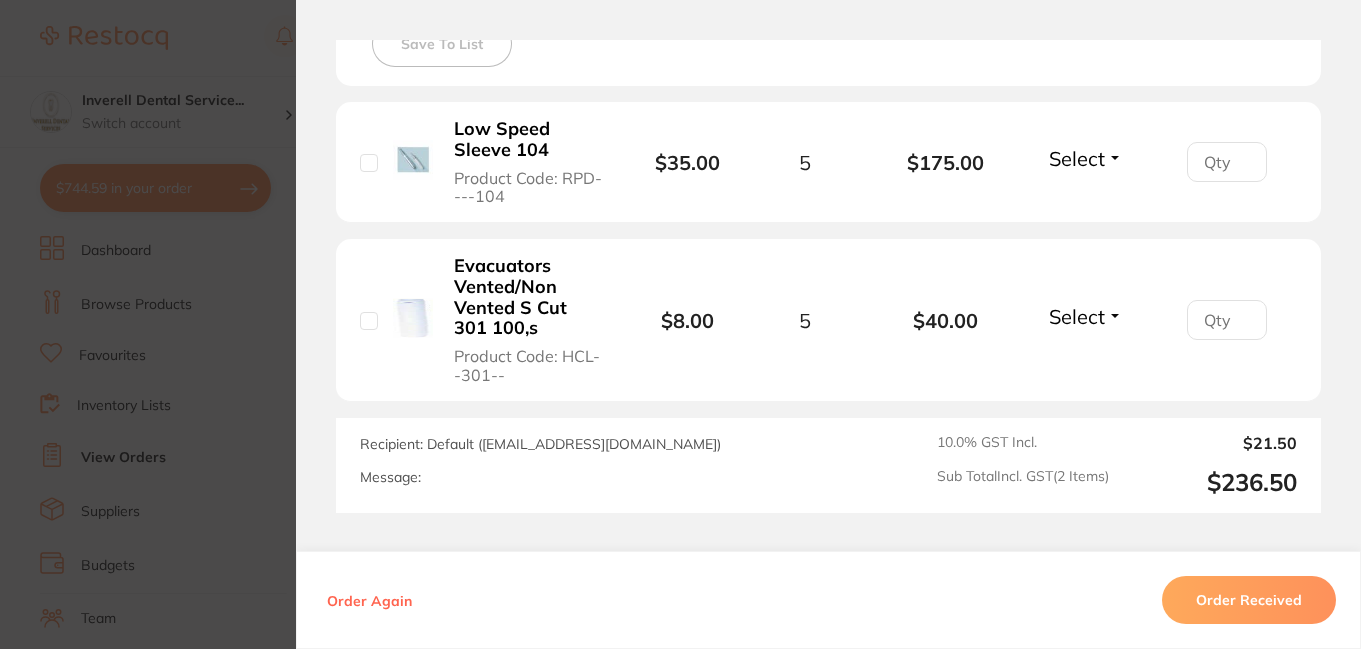 click on "Select" at bounding box center [1077, 158] 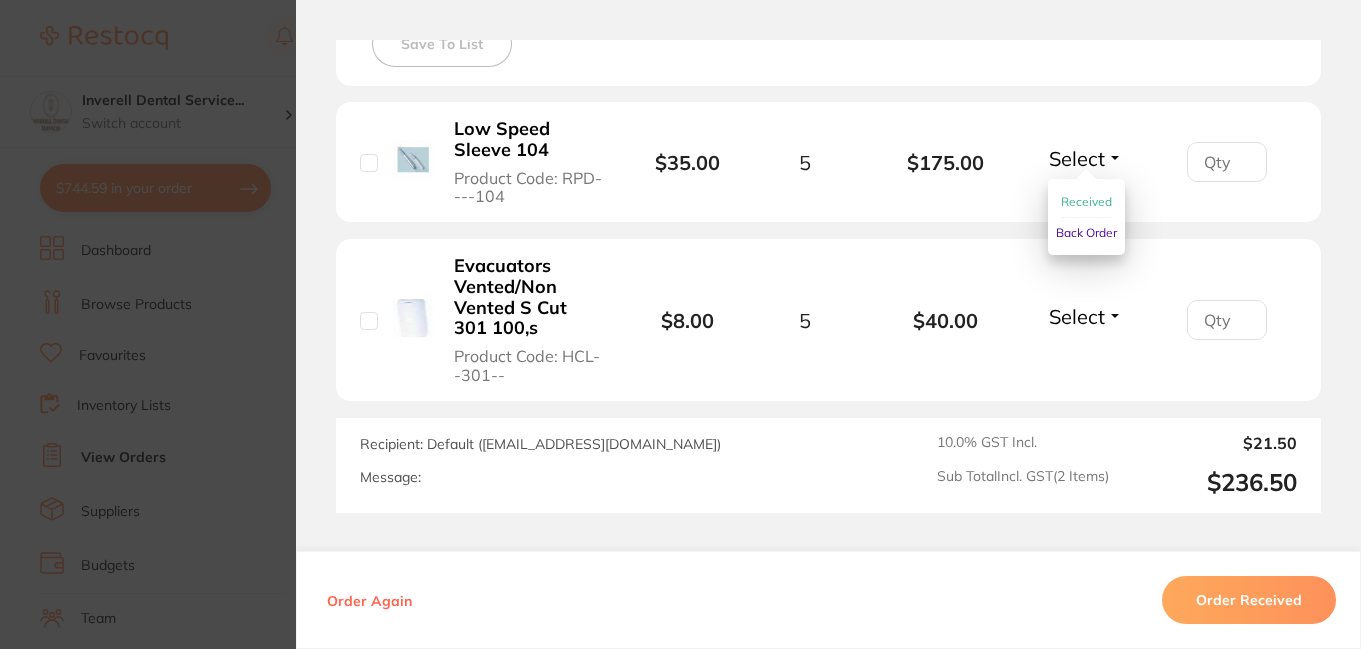 click on "Received" at bounding box center [1086, 201] 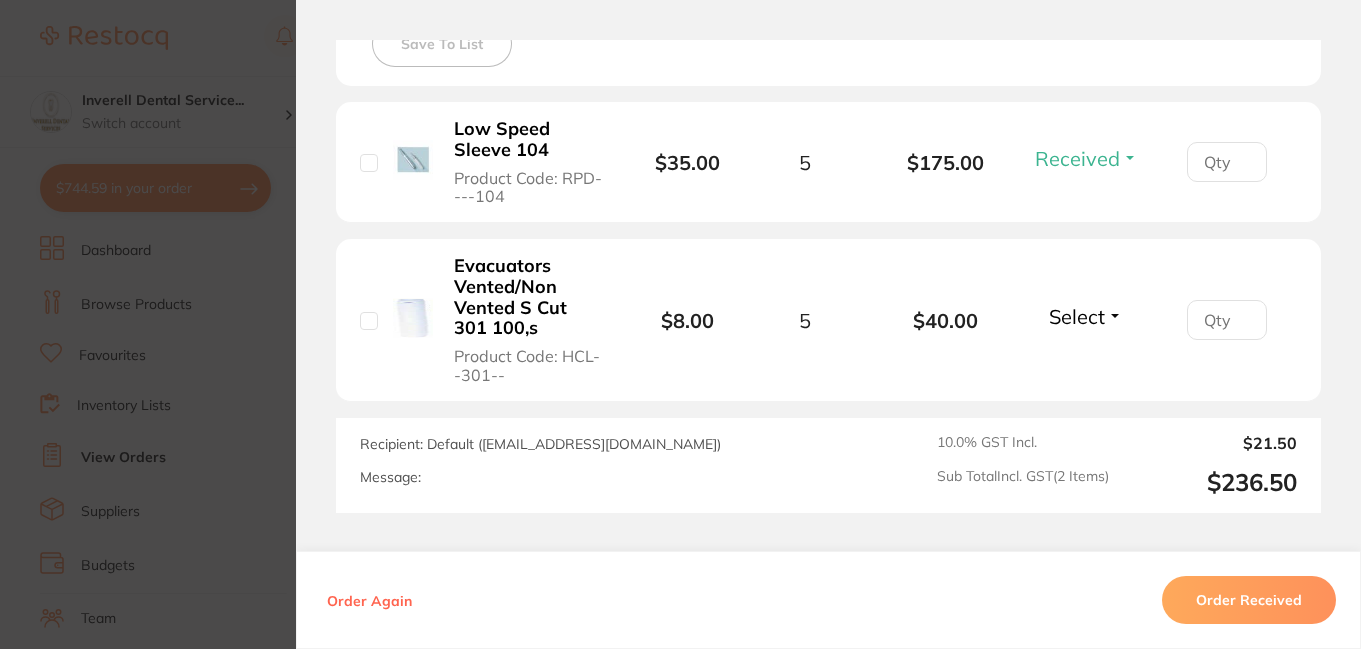 click on "Select" at bounding box center [1077, 316] 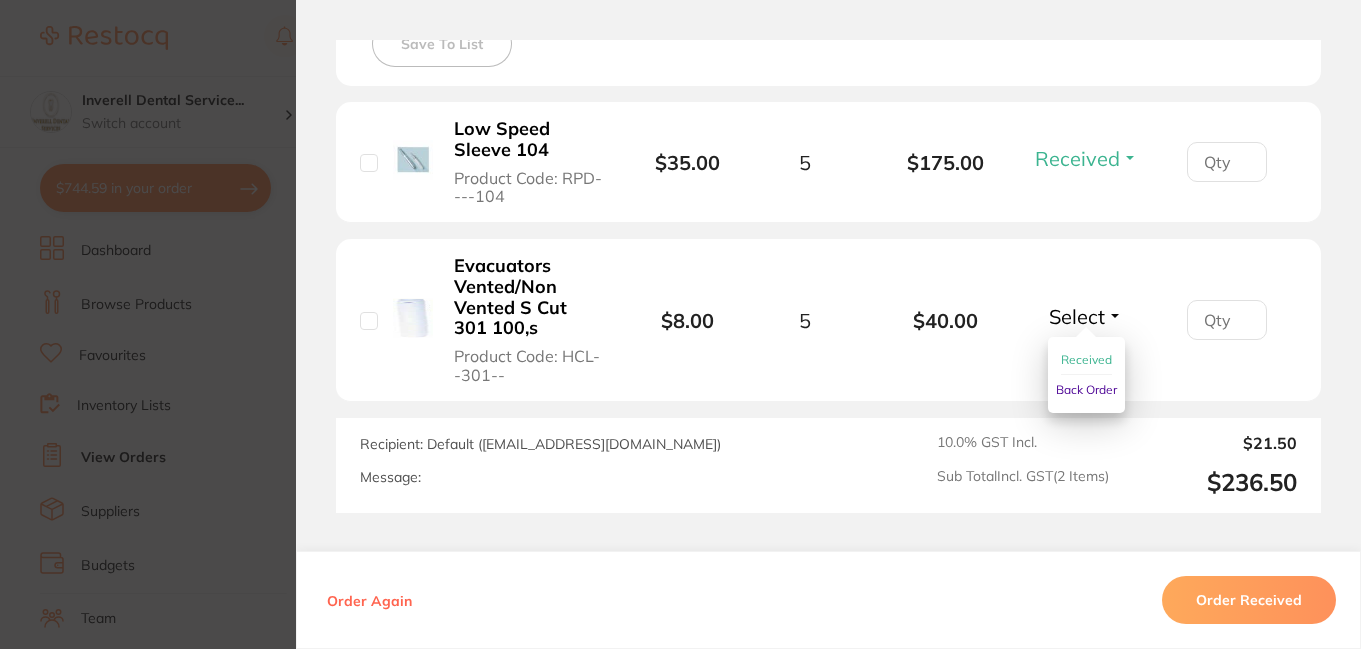 click on "Received" at bounding box center [1086, 359] 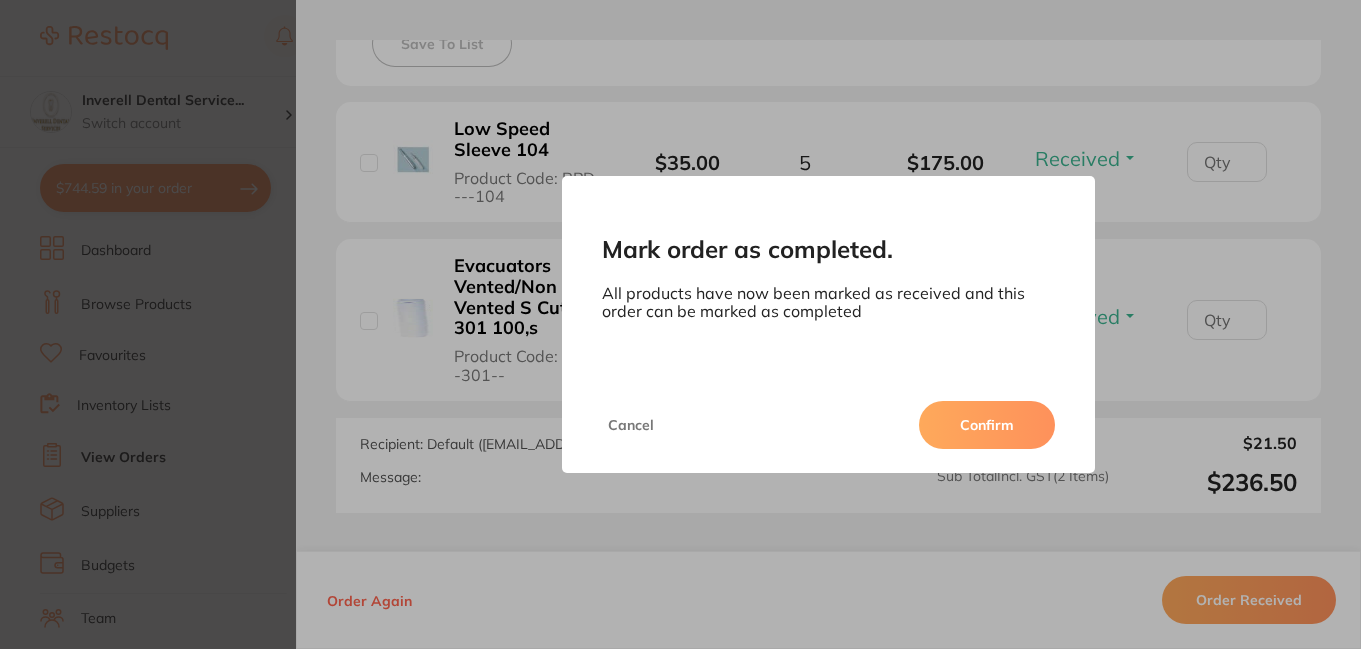 click on "Confirm" at bounding box center (987, 425) 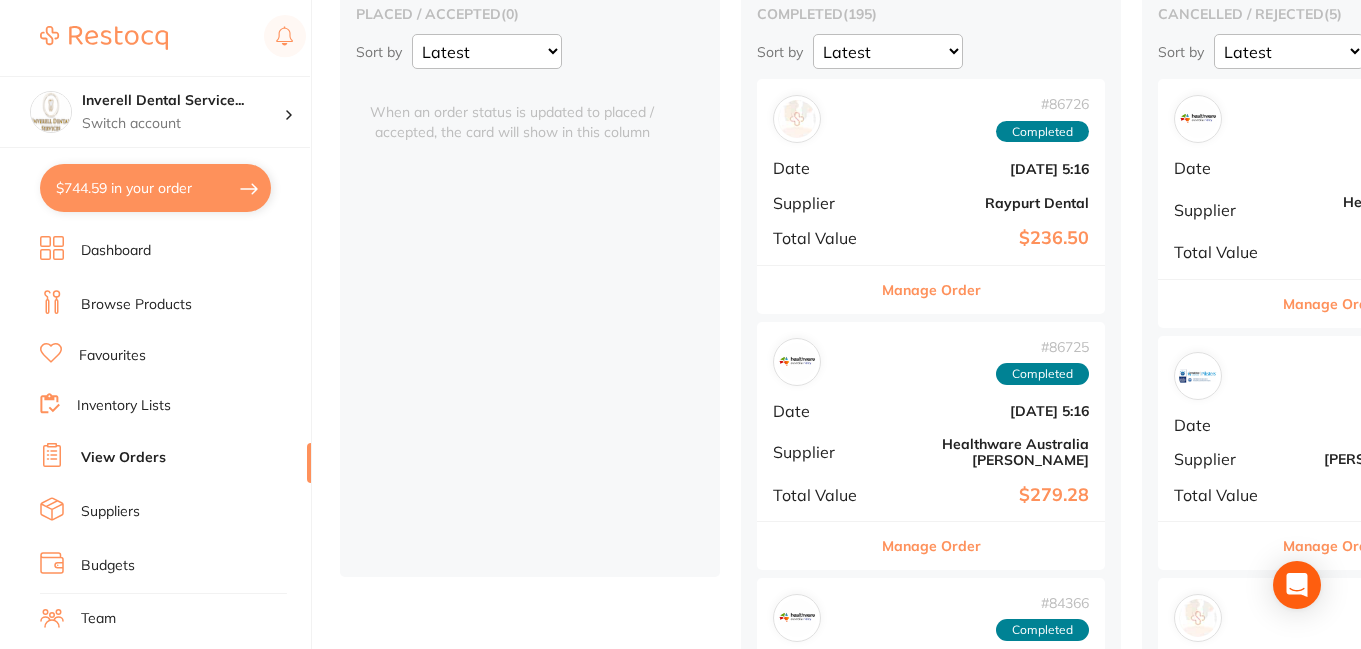click on "Browse Products" at bounding box center (136, 305) 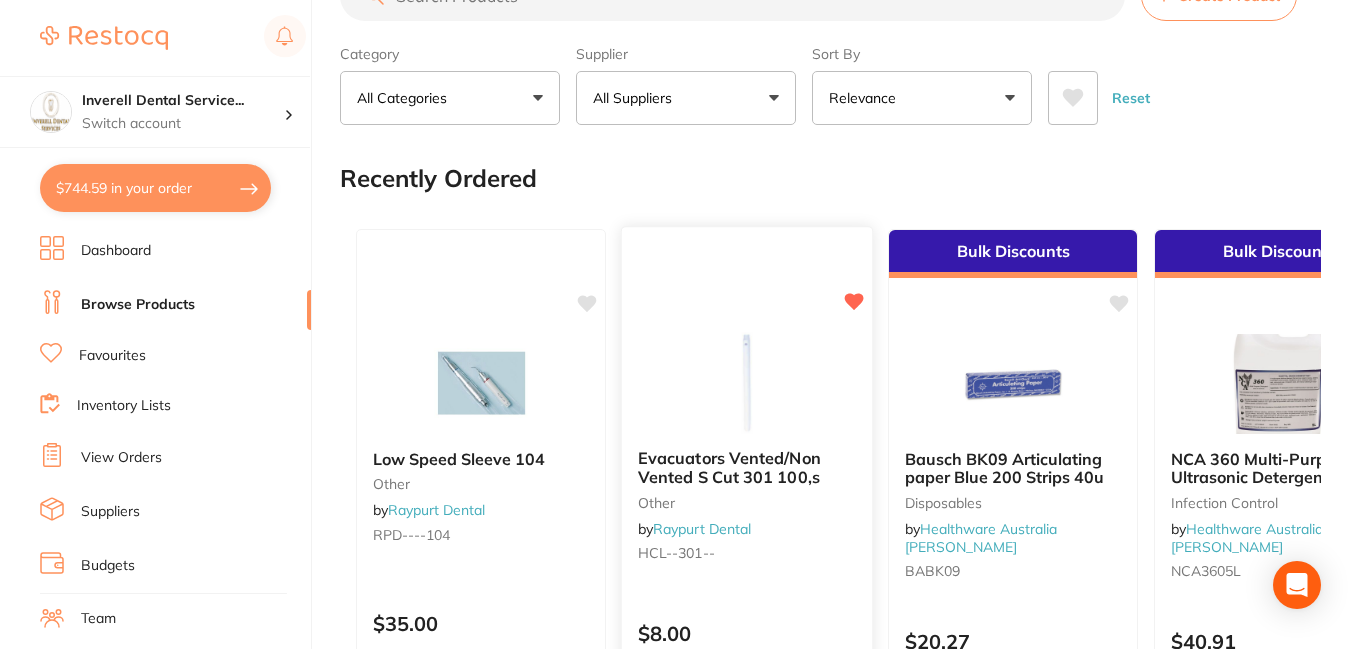 scroll, scrollTop: 0, scrollLeft: 0, axis: both 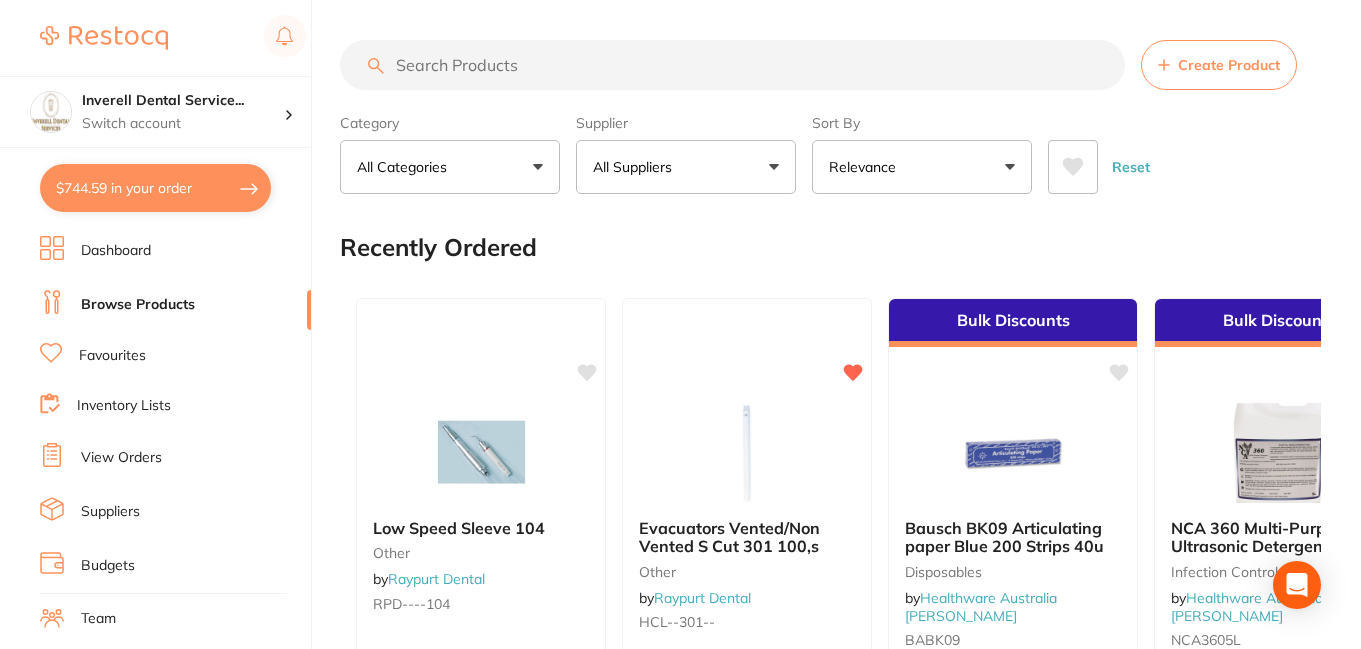 click at bounding box center (732, 65) 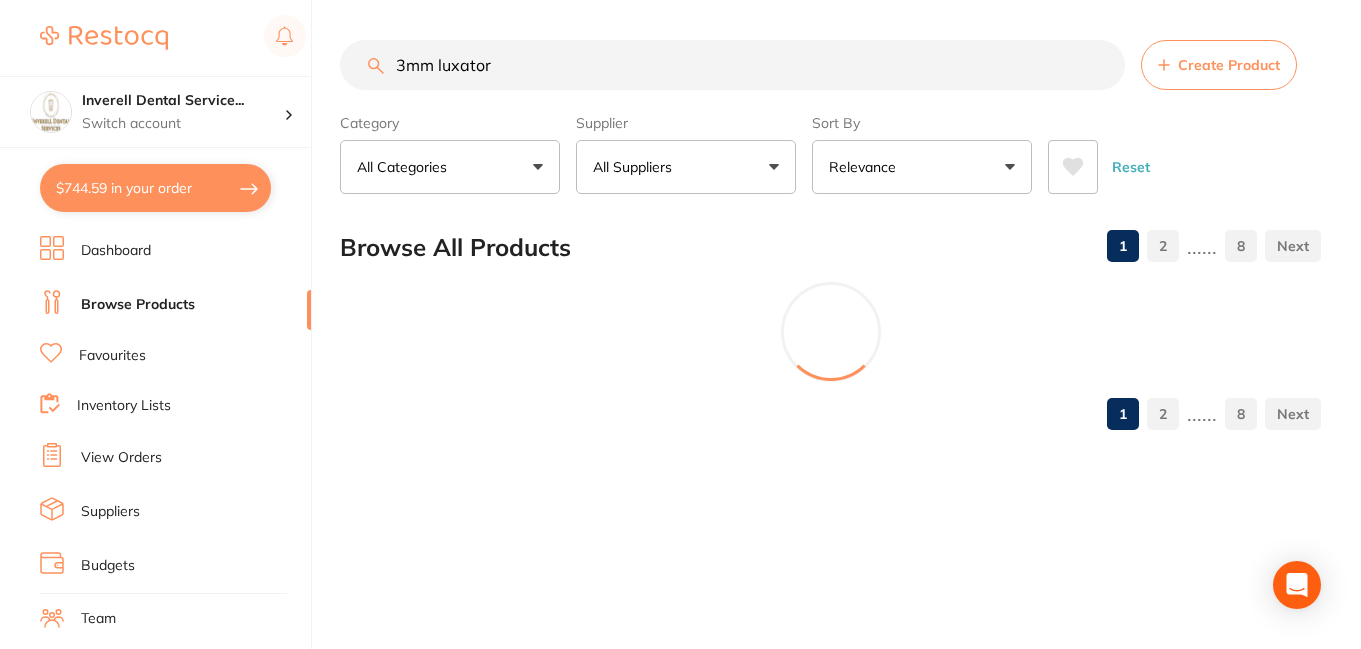type on "3mm luxator" 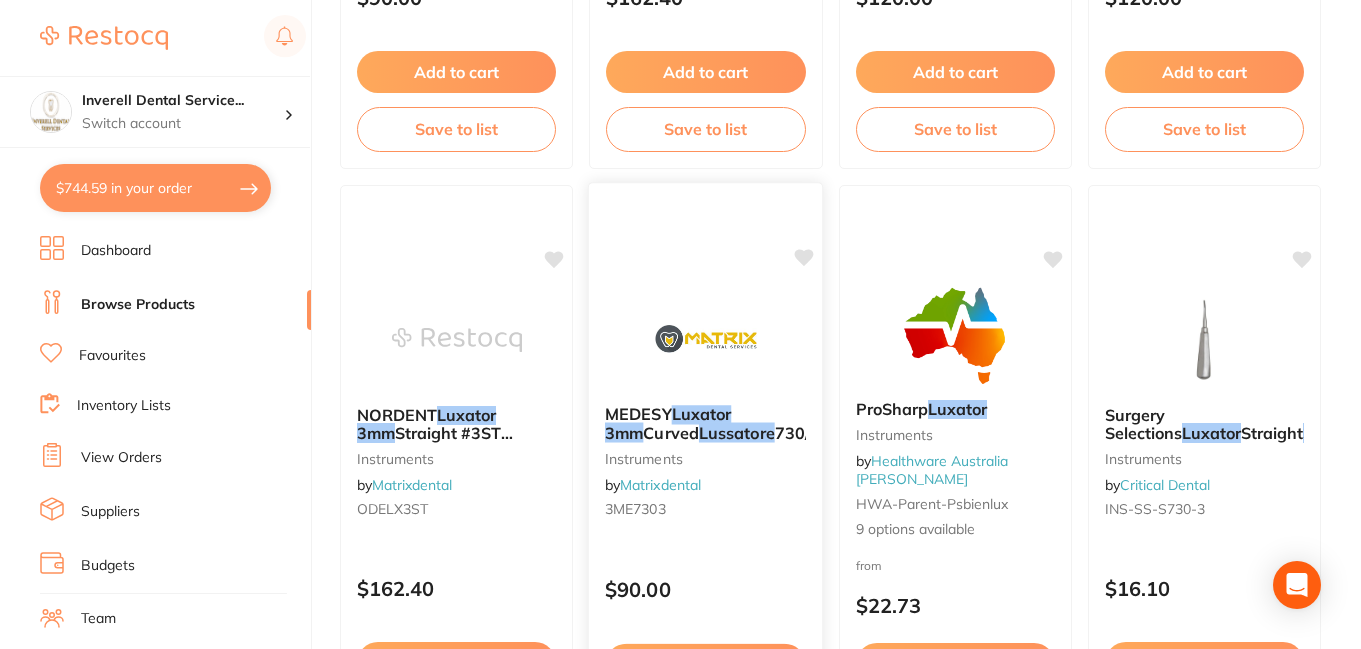 scroll, scrollTop: 800, scrollLeft: 0, axis: vertical 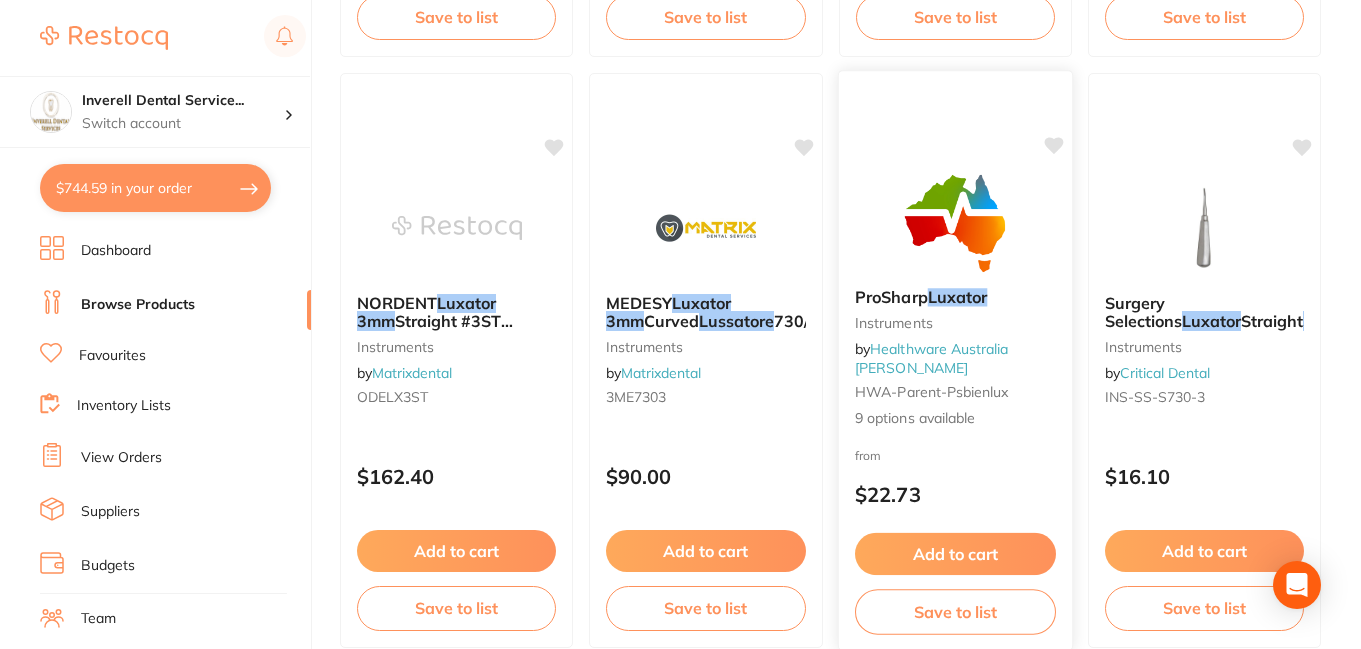 click on "9 options available" at bounding box center (955, 418) 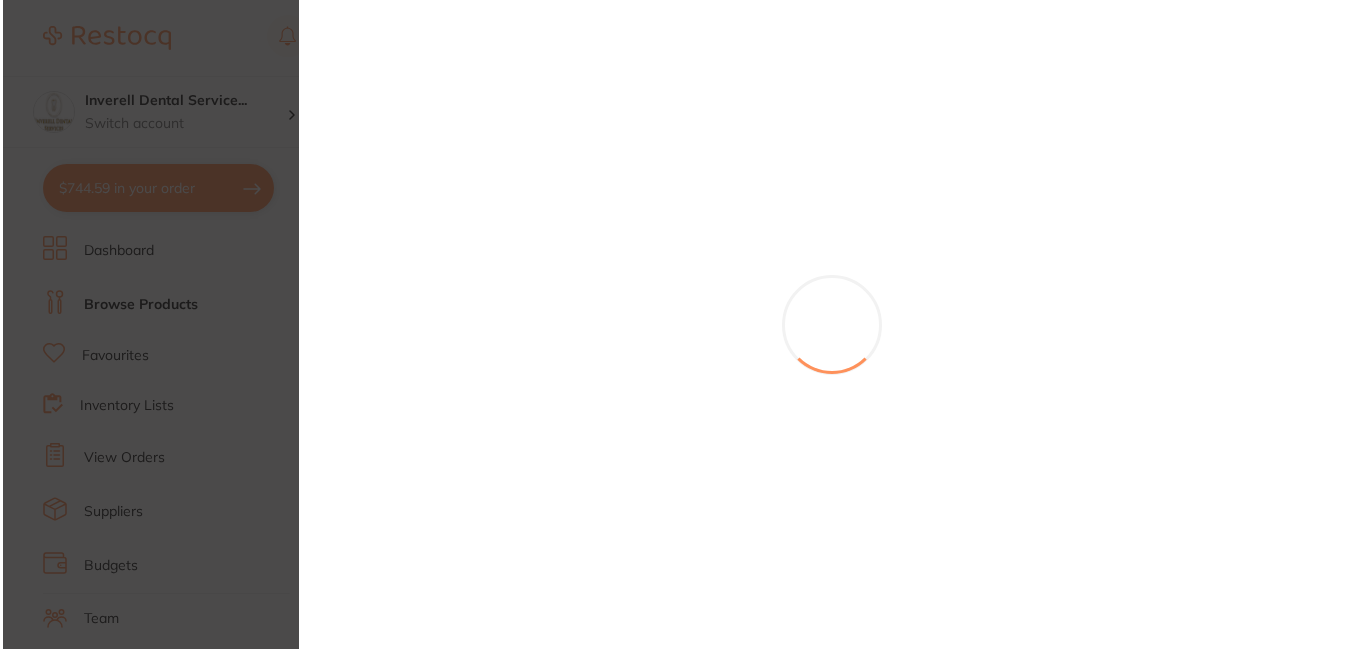 scroll, scrollTop: 0, scrollLeft: 0, axis: both 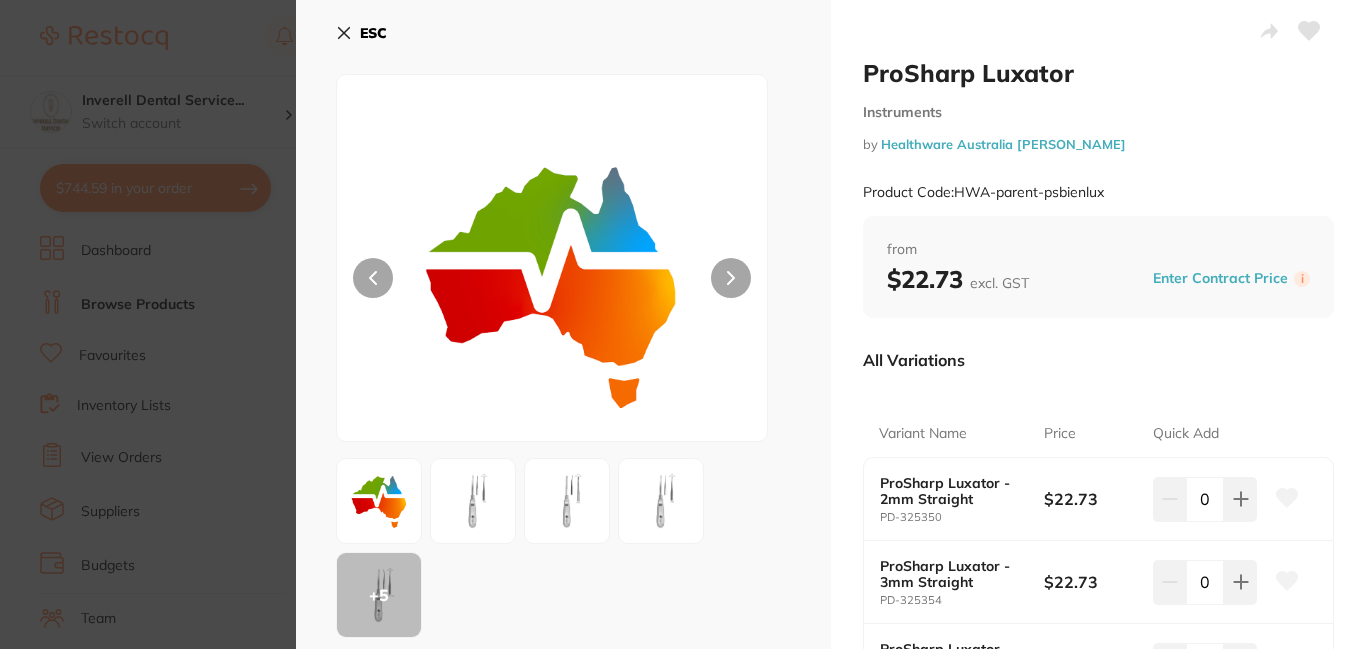 click 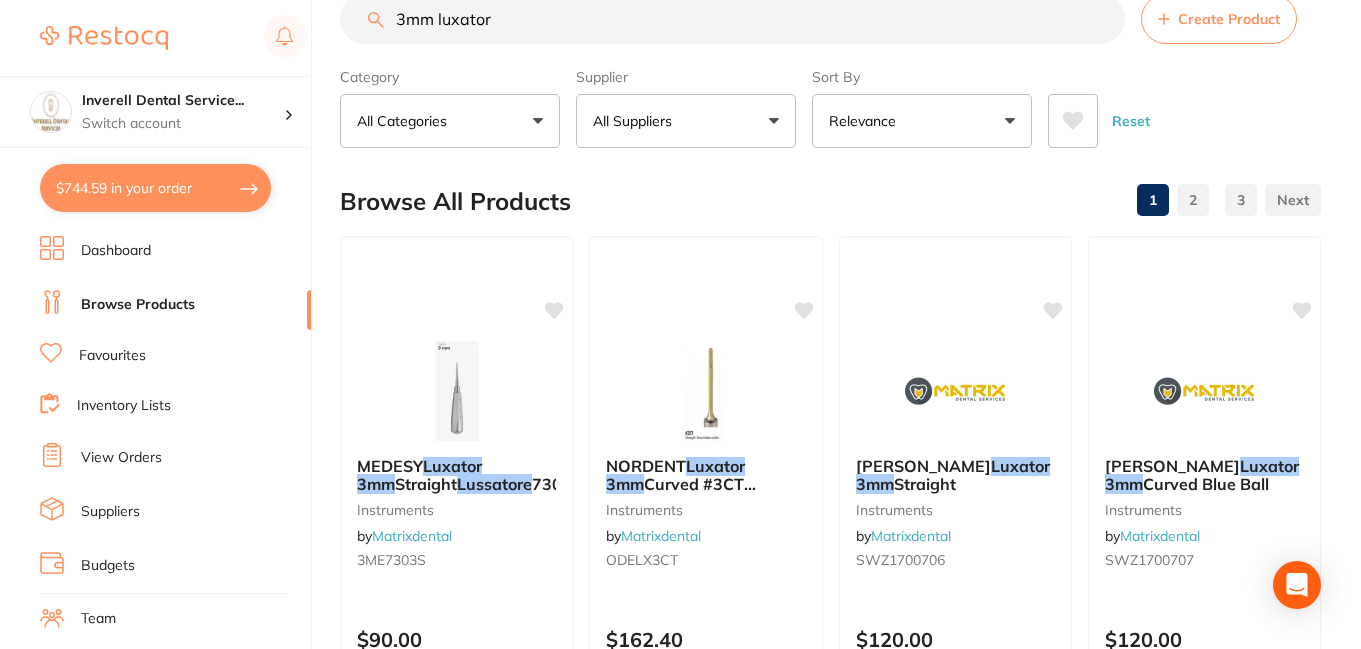 scroll, scrollTop: 0, scrollLeft: 0, axis: both 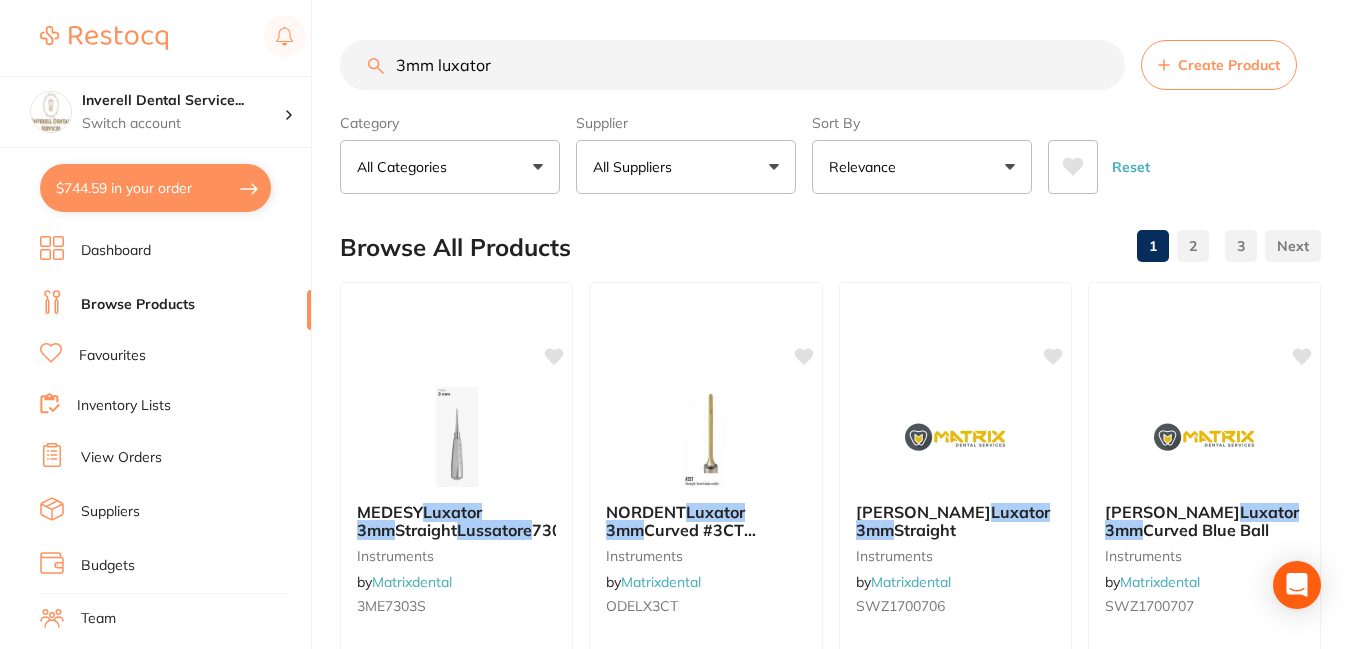 click on "All Suppliers" at bounding box center (686, 167) 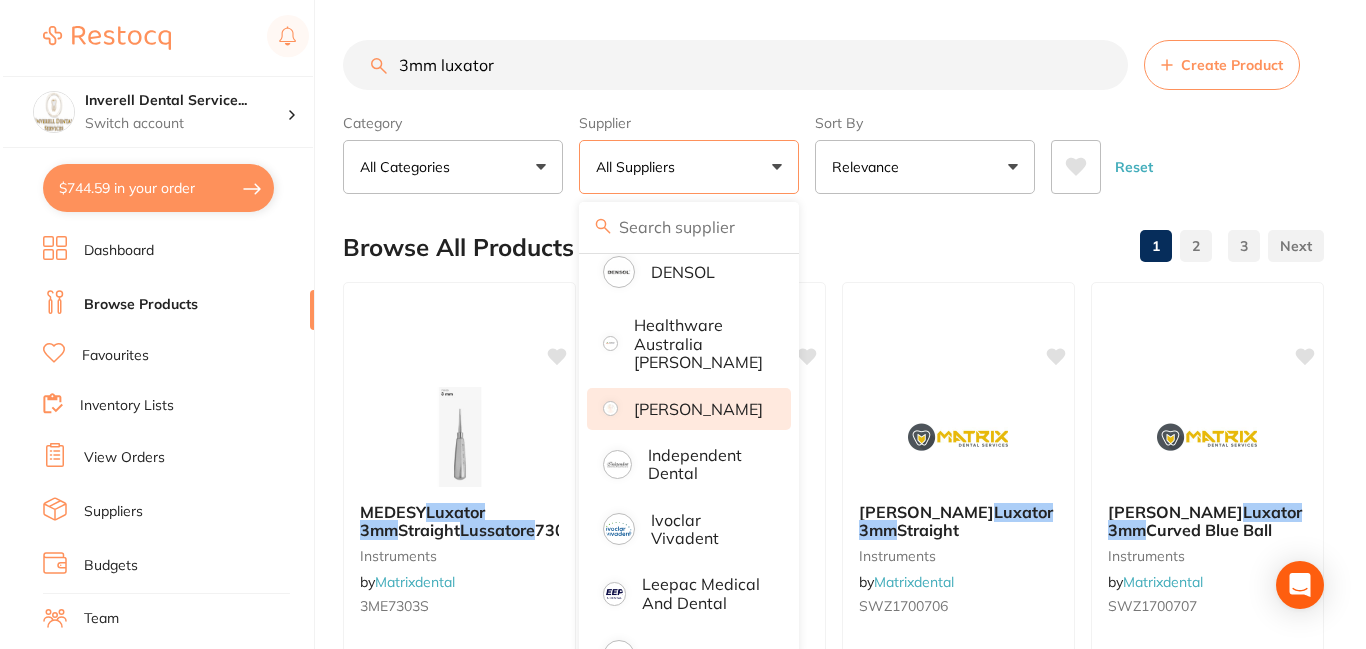scroll, scrollTop: 300, scrollLeft: 0, axis: vertical 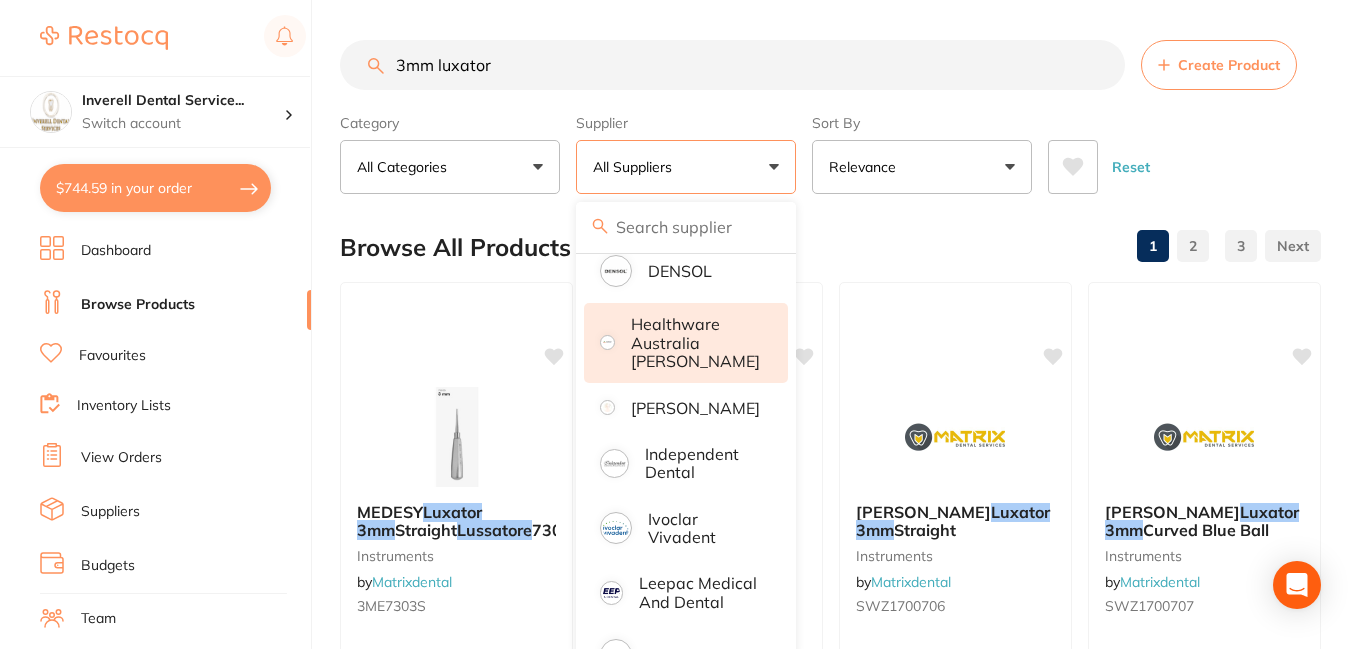 click on "Healthware Australia [PERSON_NAME]" at bounding box center (695, 342) 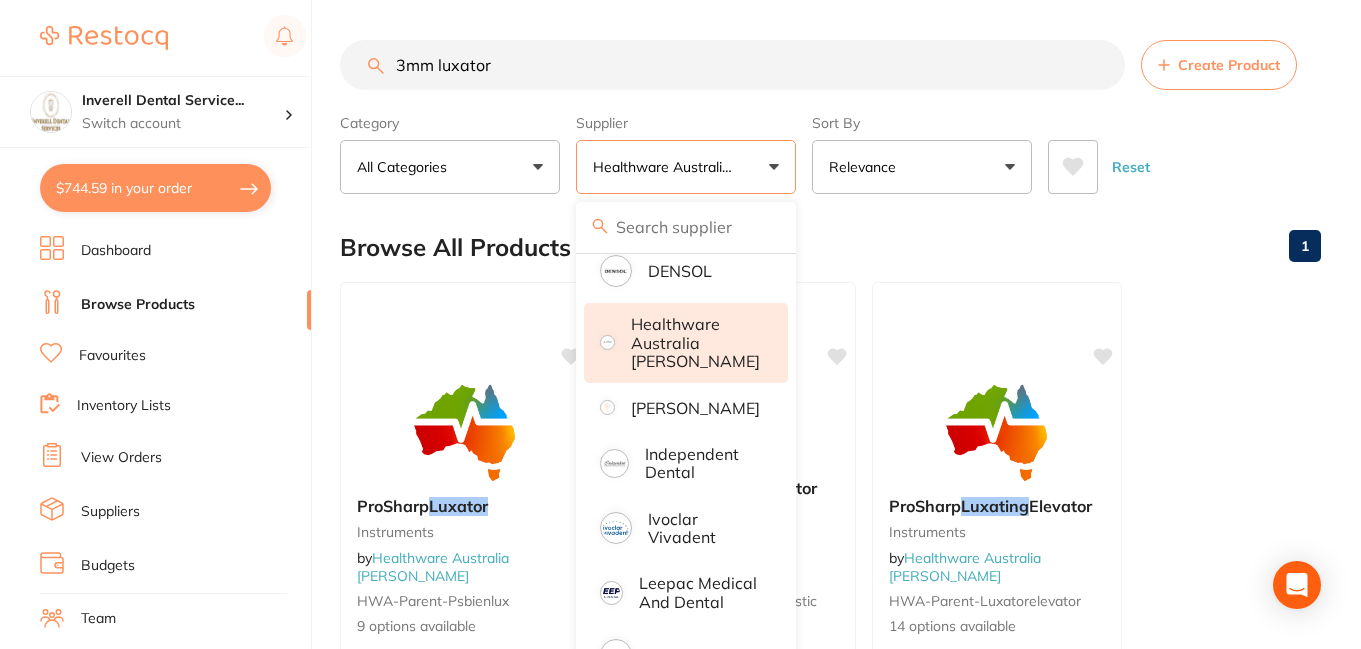 click on "Healthware Australia [PERSON_NAME]" at bounding box center [695, 342] 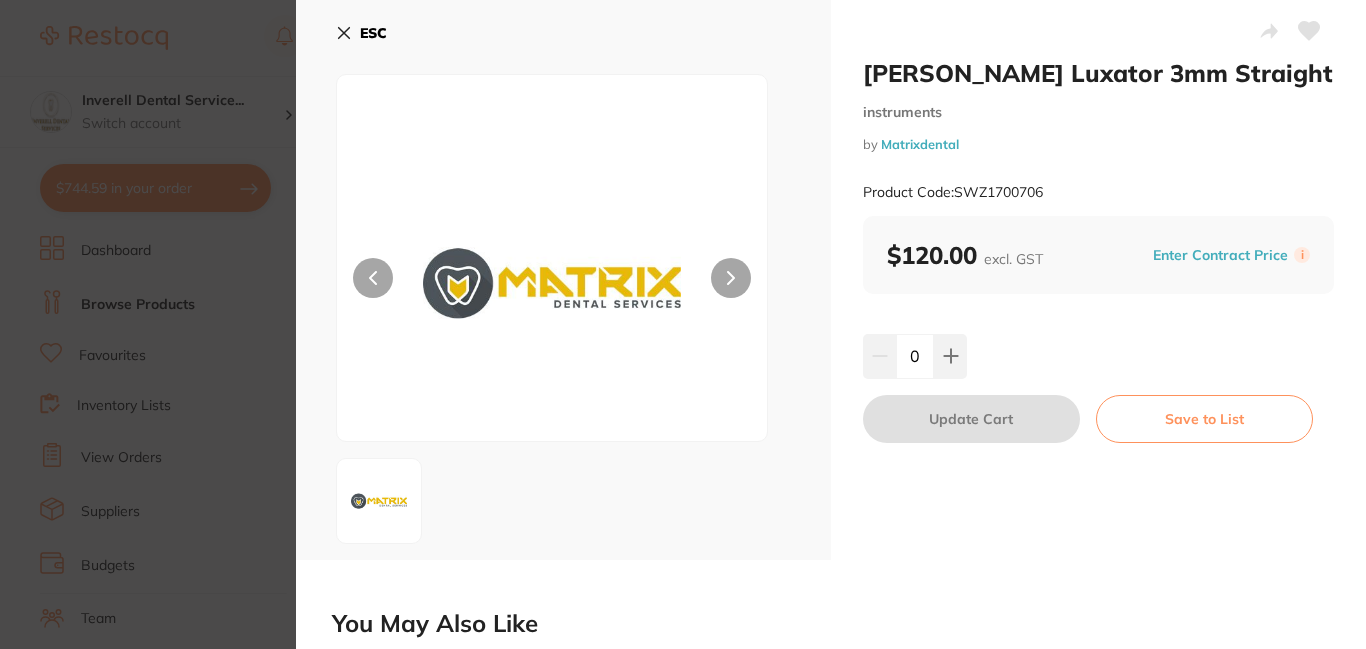 click 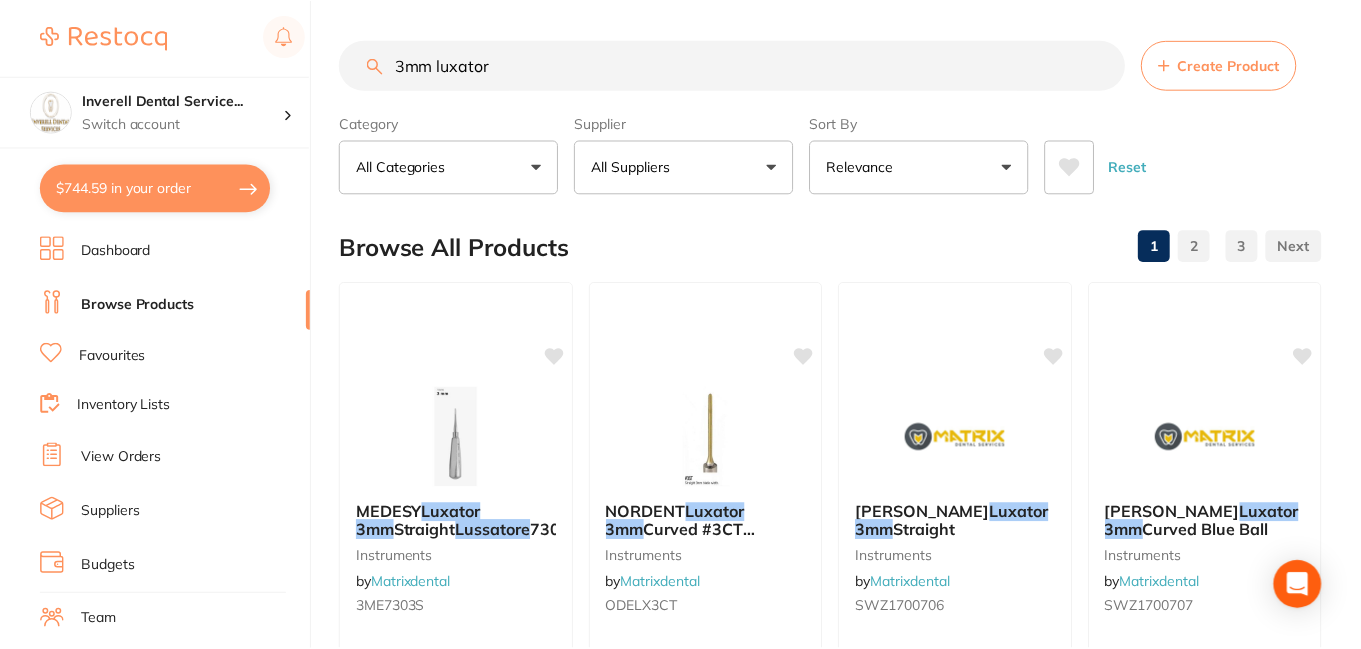 scroll, scrollTop: 1, scrollLeft: 0, axis: vertical 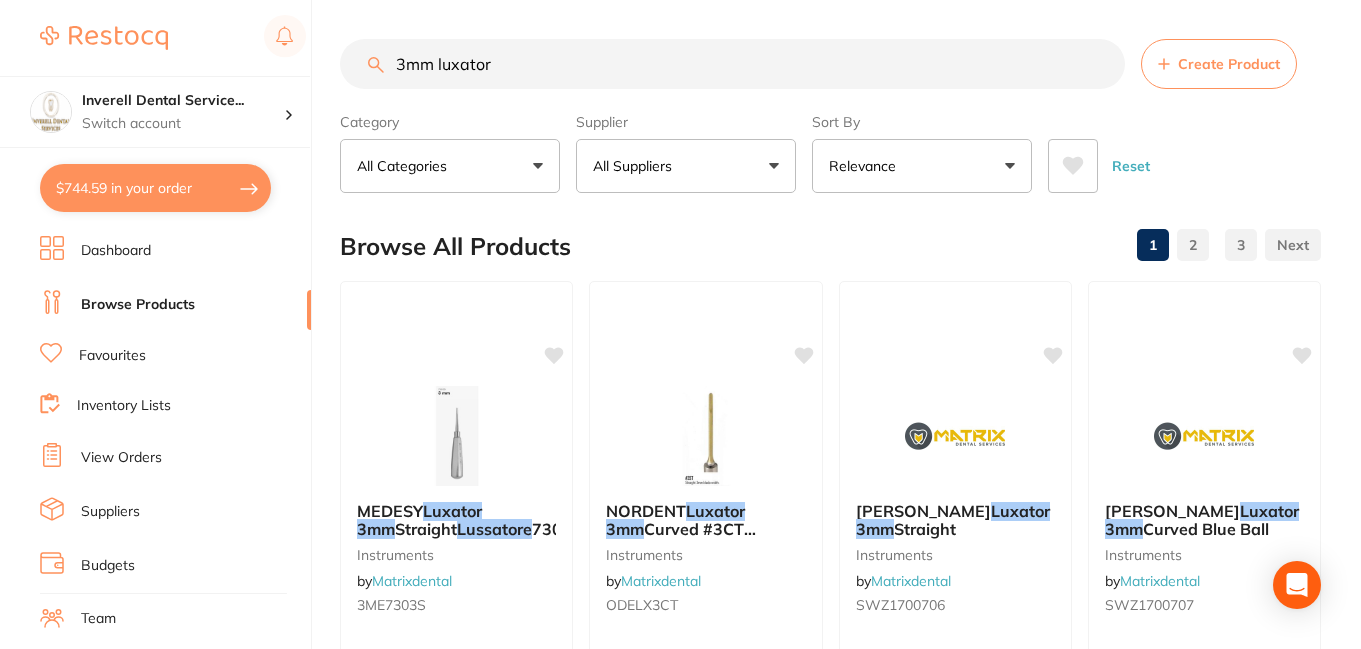 click on "All Suppliers" at bounding box center [686, 166] 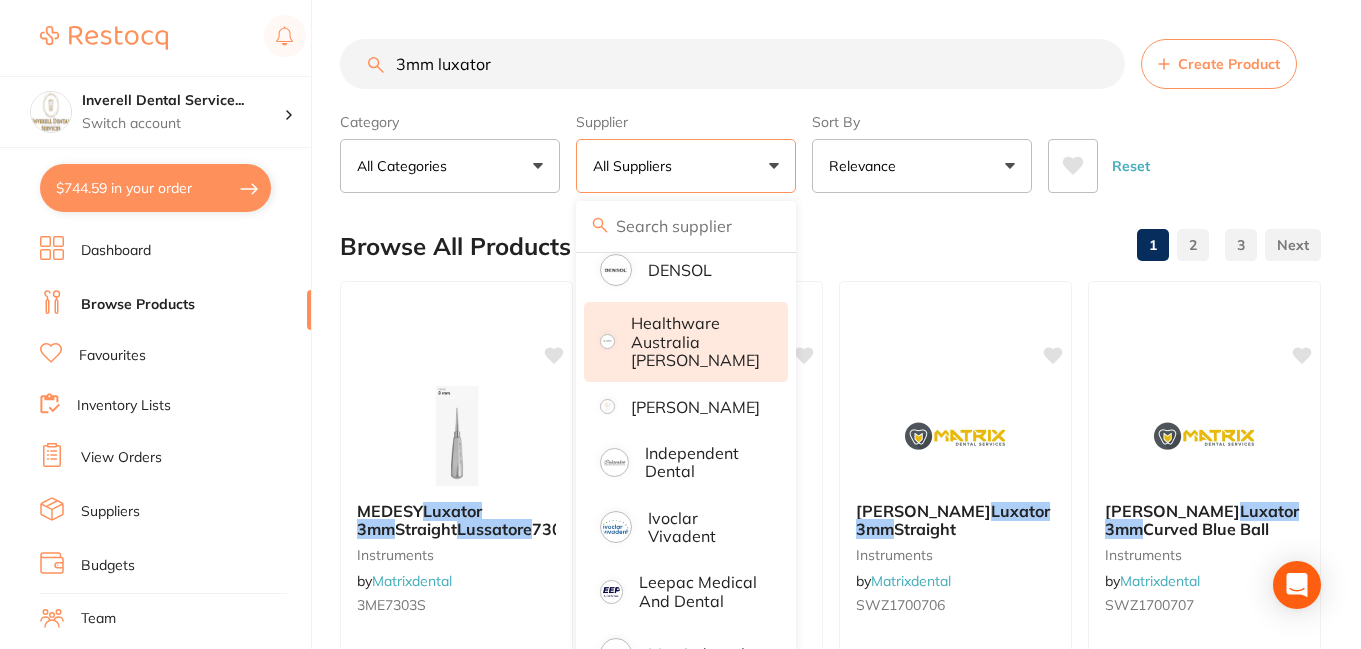 click on "Healthware Australia [PERSON_NAME]" at bounding box center (695, 341) 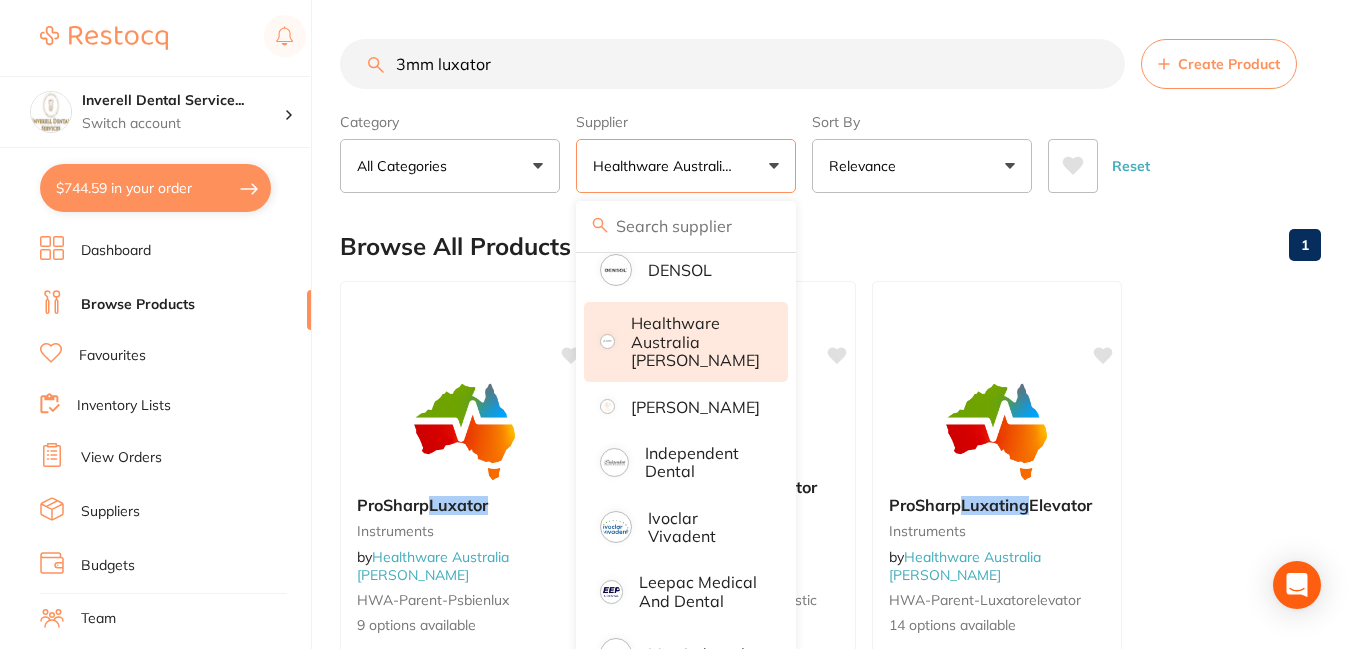 click on "Browse All Products 1" at bounding box center [830, 246] 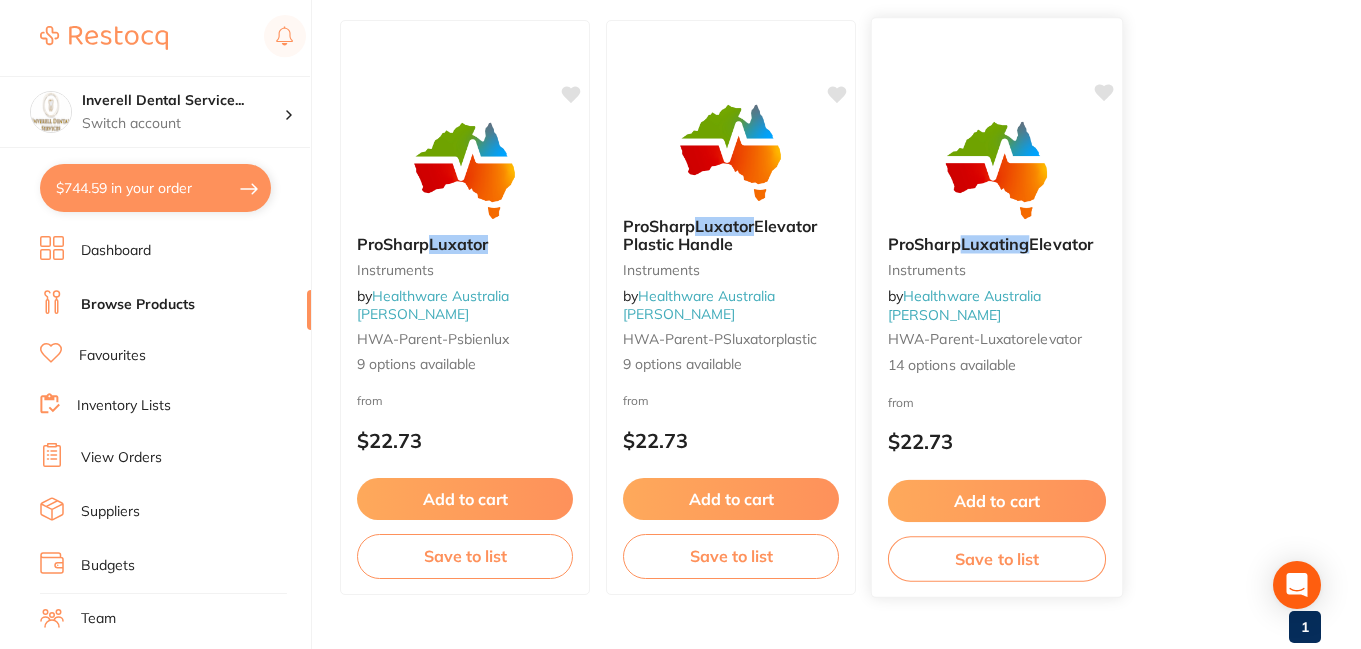 scroll, scrollTop: 312, scrollLeft: 0, axis: vertical 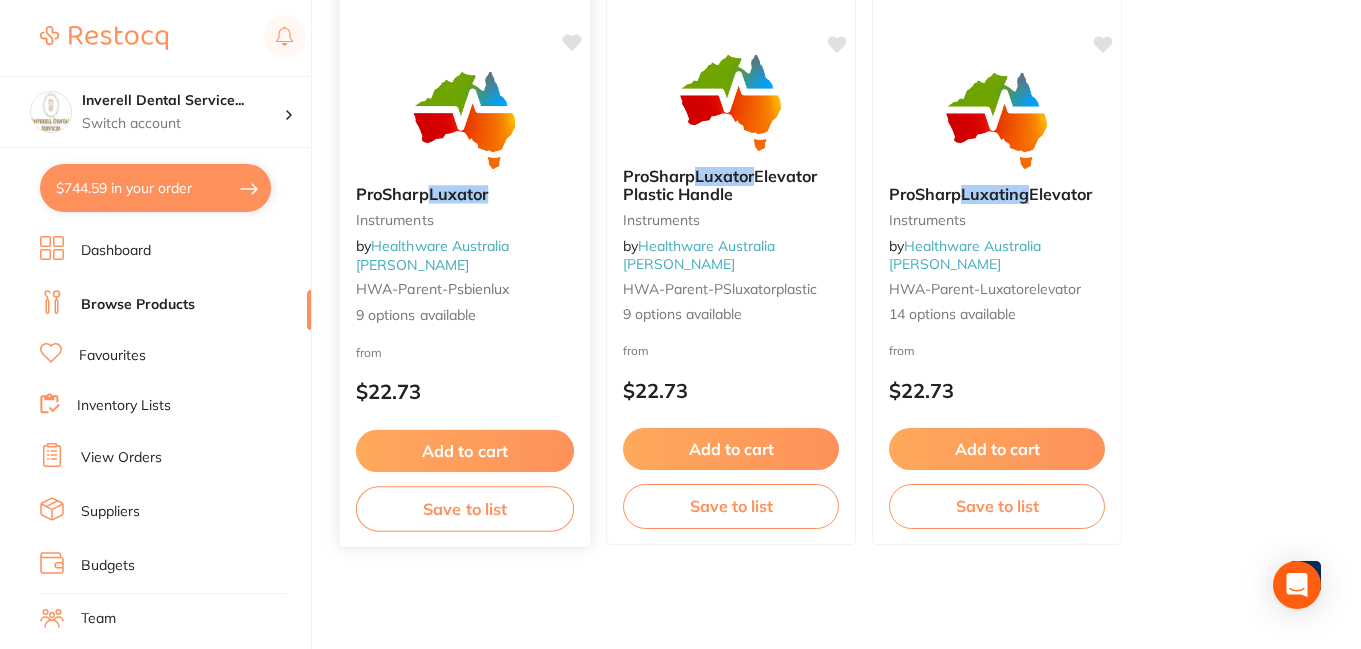 click on "Luxator" at bounding box center [459, 194] 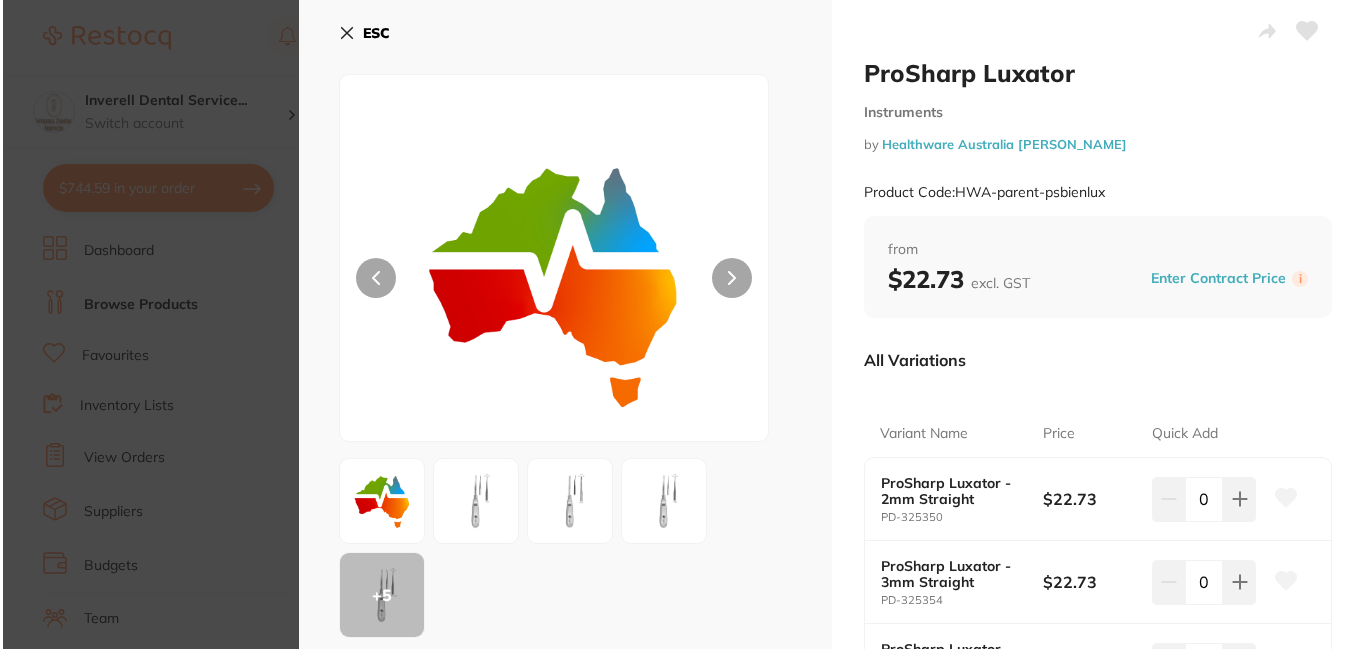 scroll, scrollTop: 0, scrollLeft: 0, axis: both 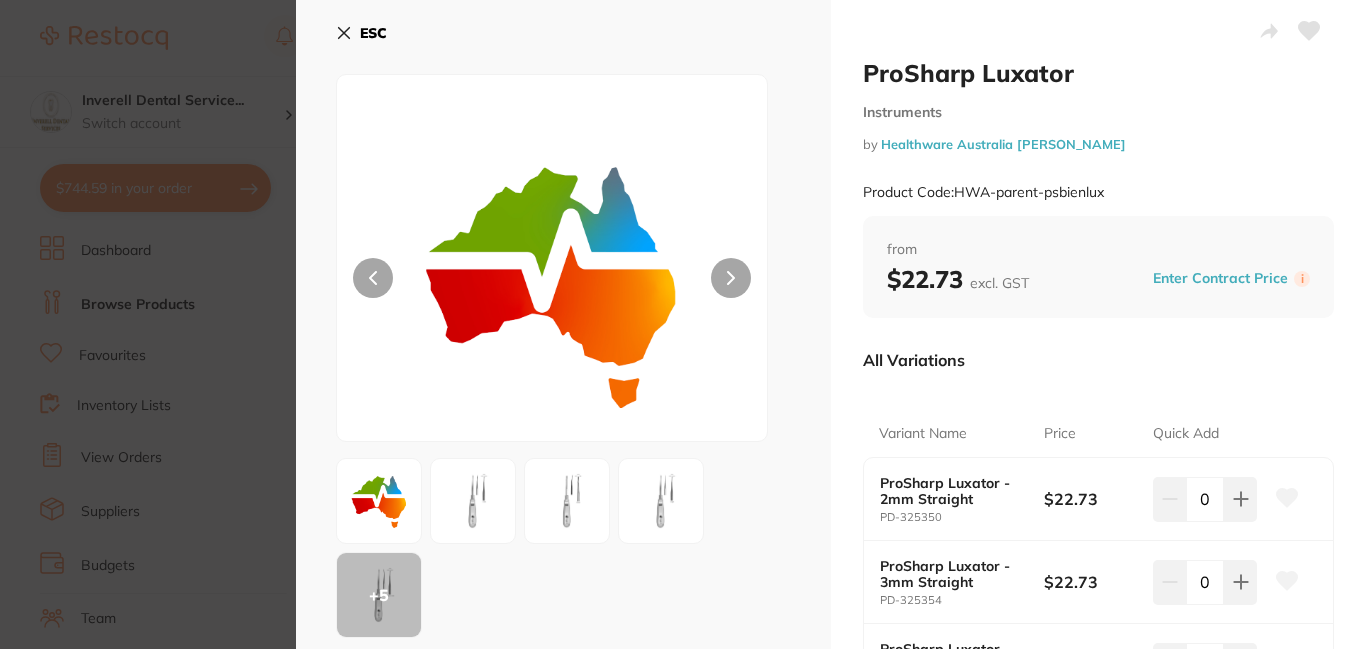 click on "ESC         + 5 Product Detail Premium medical grade Stainless Steel.3 Years Warranty." at bounding box center (563, 675) 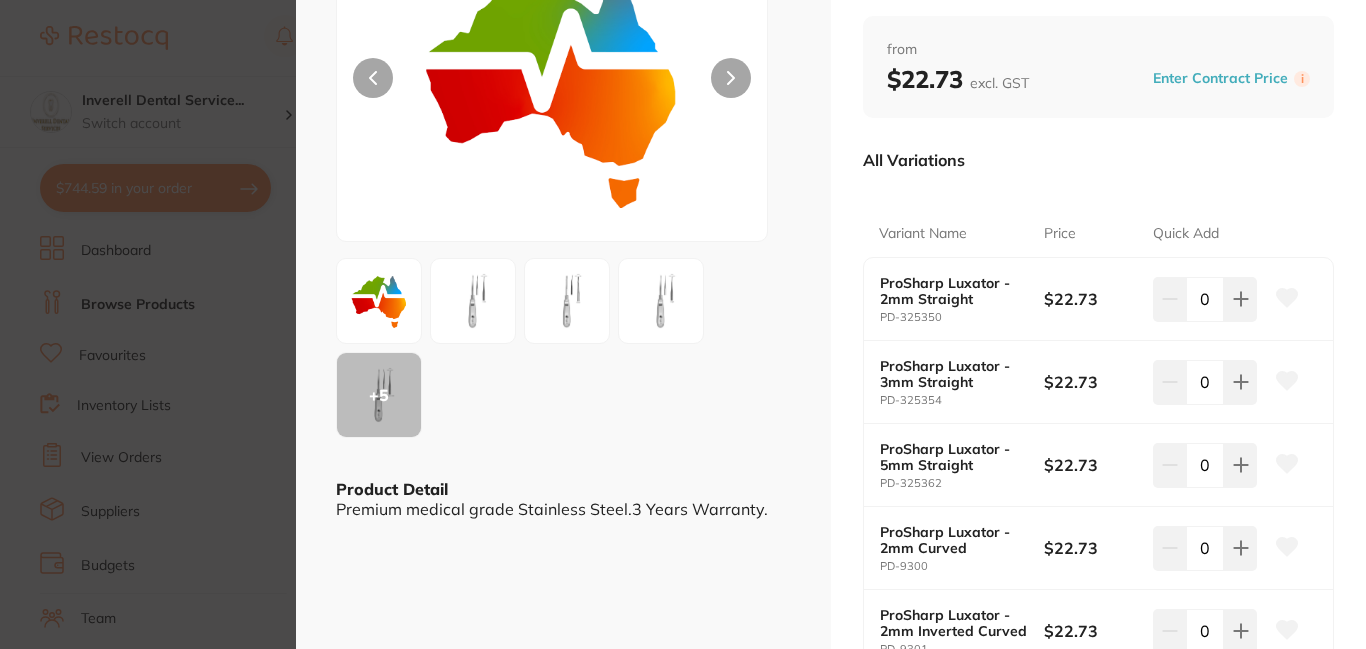 click on "+ 5" at bounding box center (379, 395) 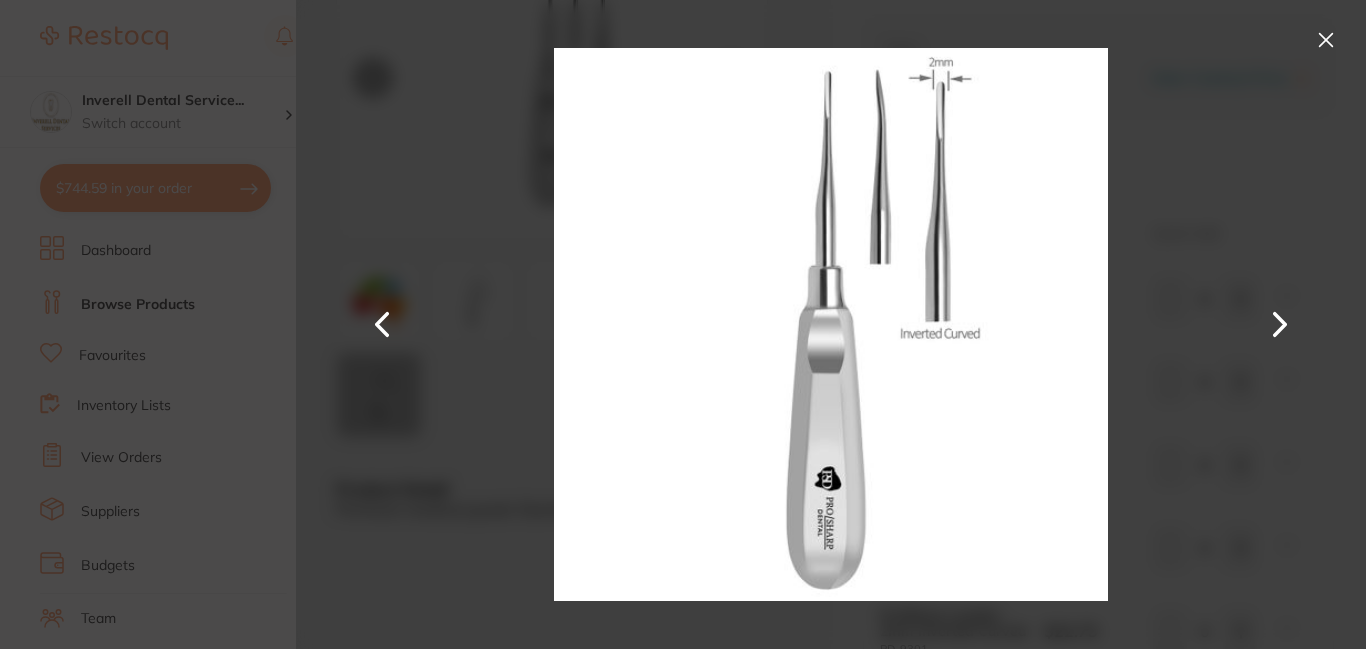 click at bounding box center (1326, 40) 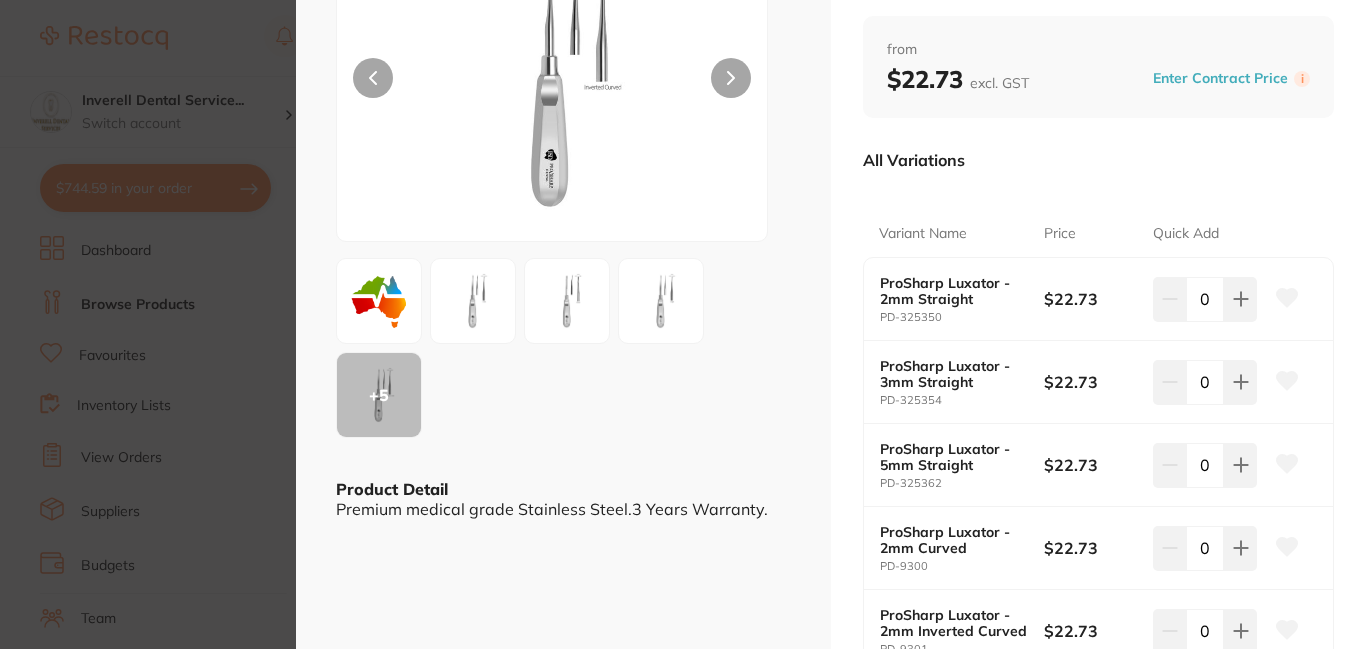 click 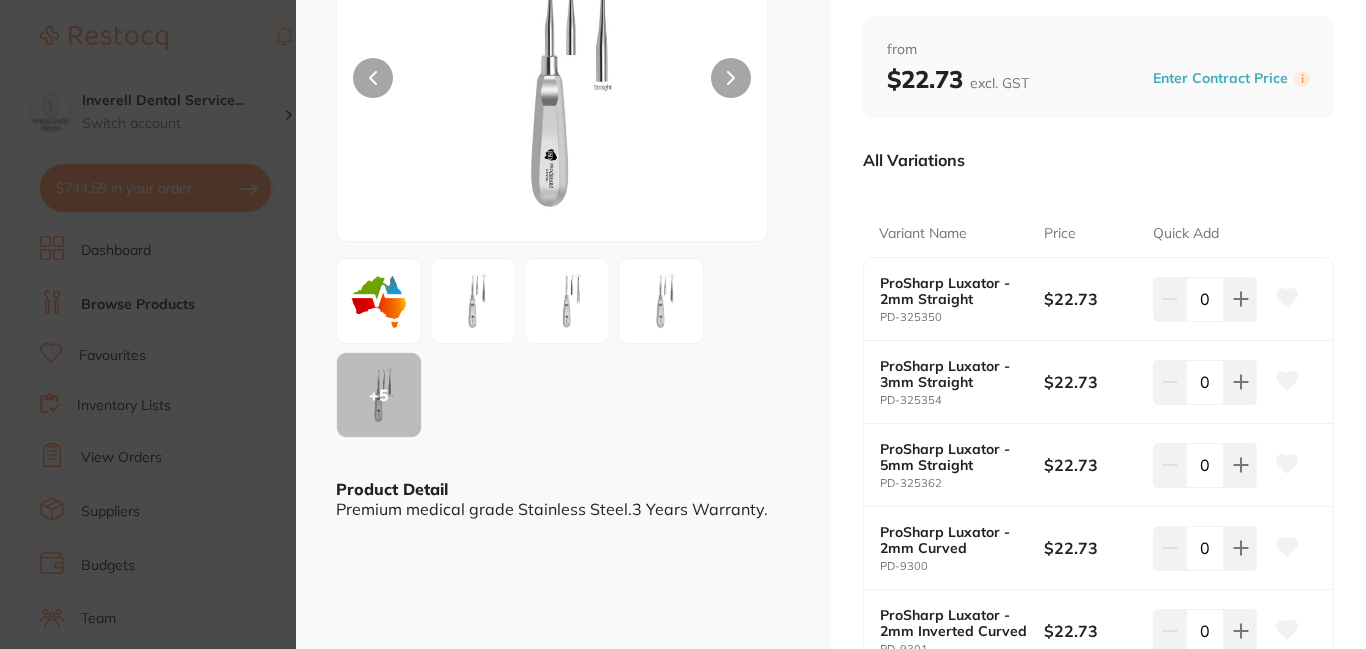 drag, startPoint x: 381, startPoint y: 75, endPoint x: 471, endPoint y: 72, distance: 90.04999 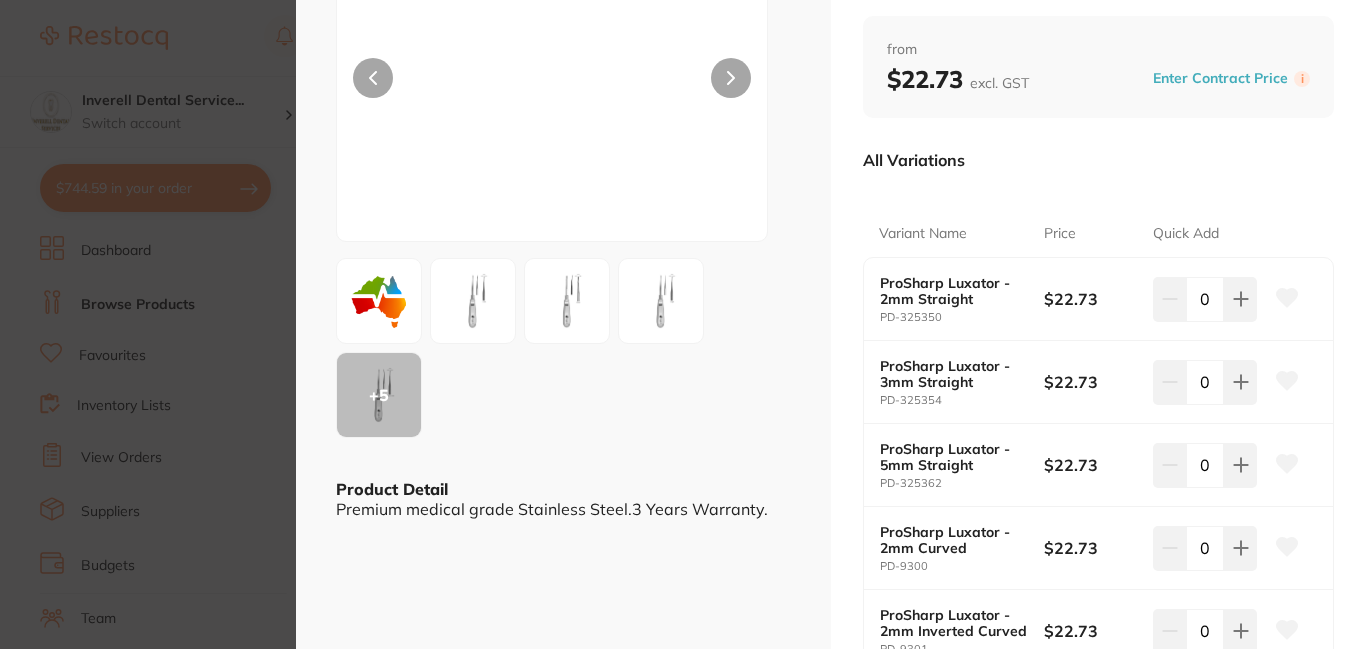 scroll, scrollTop: 0, scrollLeft: 0, axis: both 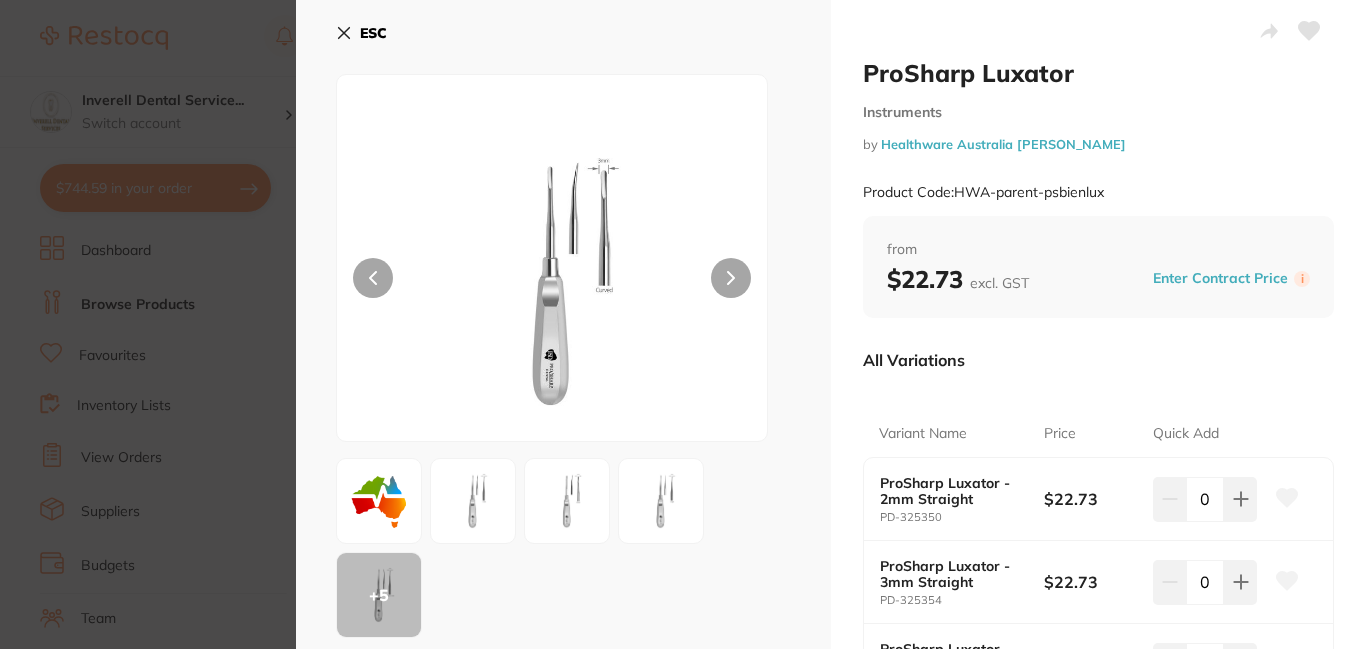 click 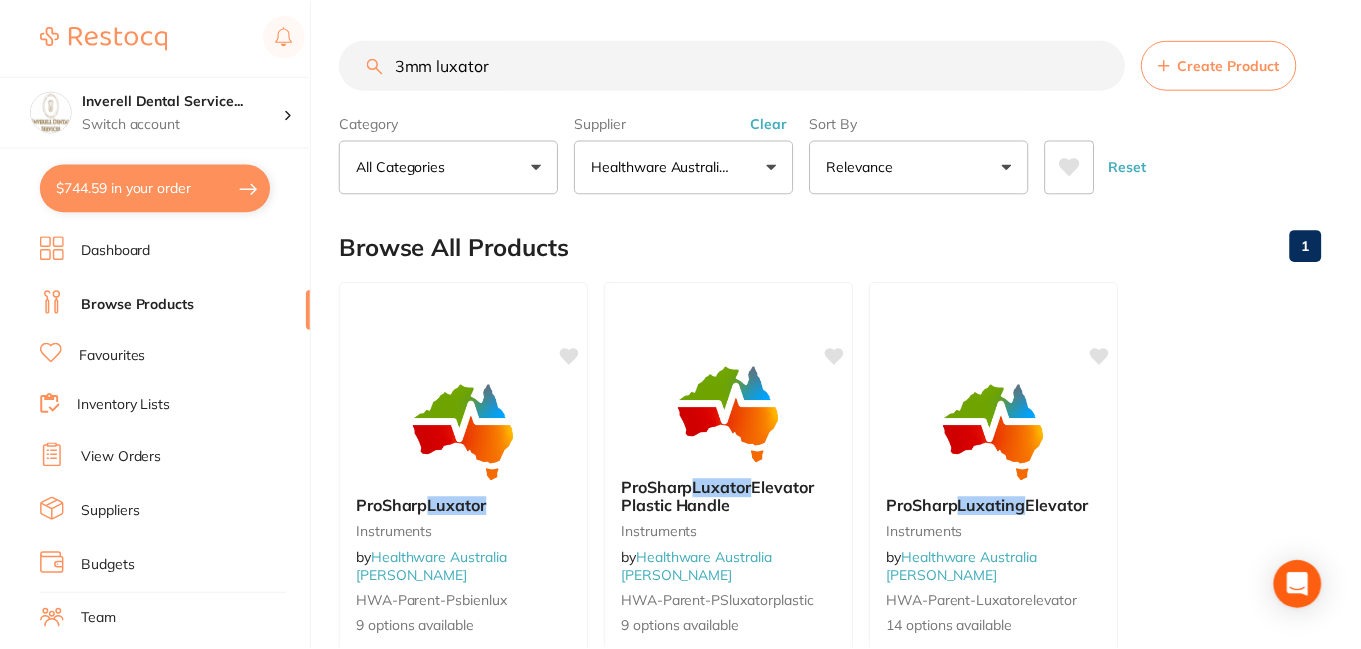 scroll, scrollTop: 312, scrollLeft: 0, axis: vertical 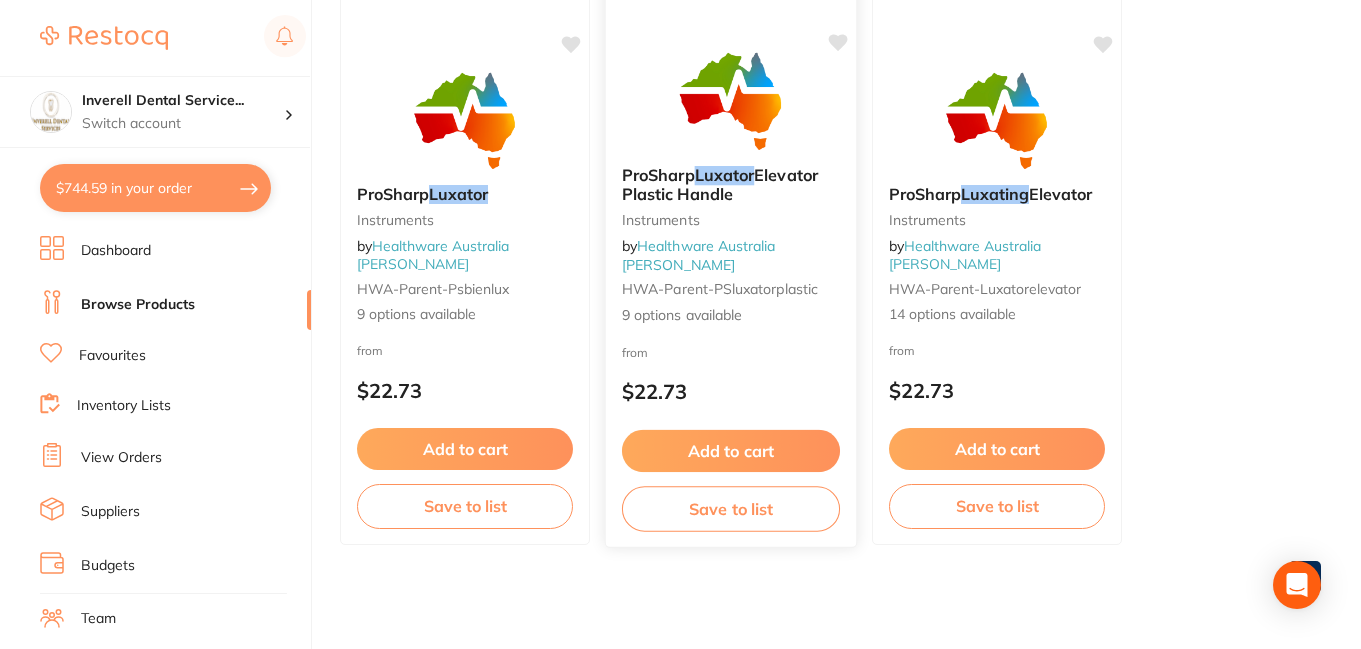 click on "HWA-parent-PSluxatorplastic" at bounding box center [720, 289] 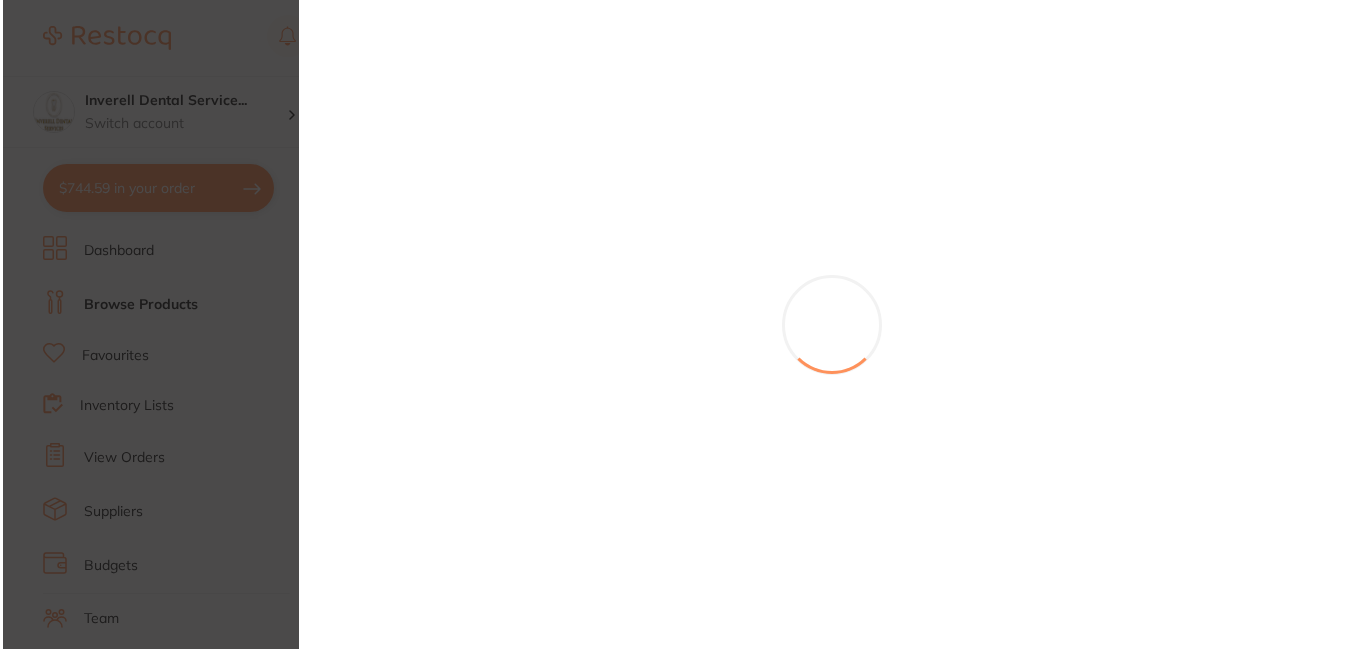 scroll, scrollTop: 0, scrollLeft: 0, axis: both 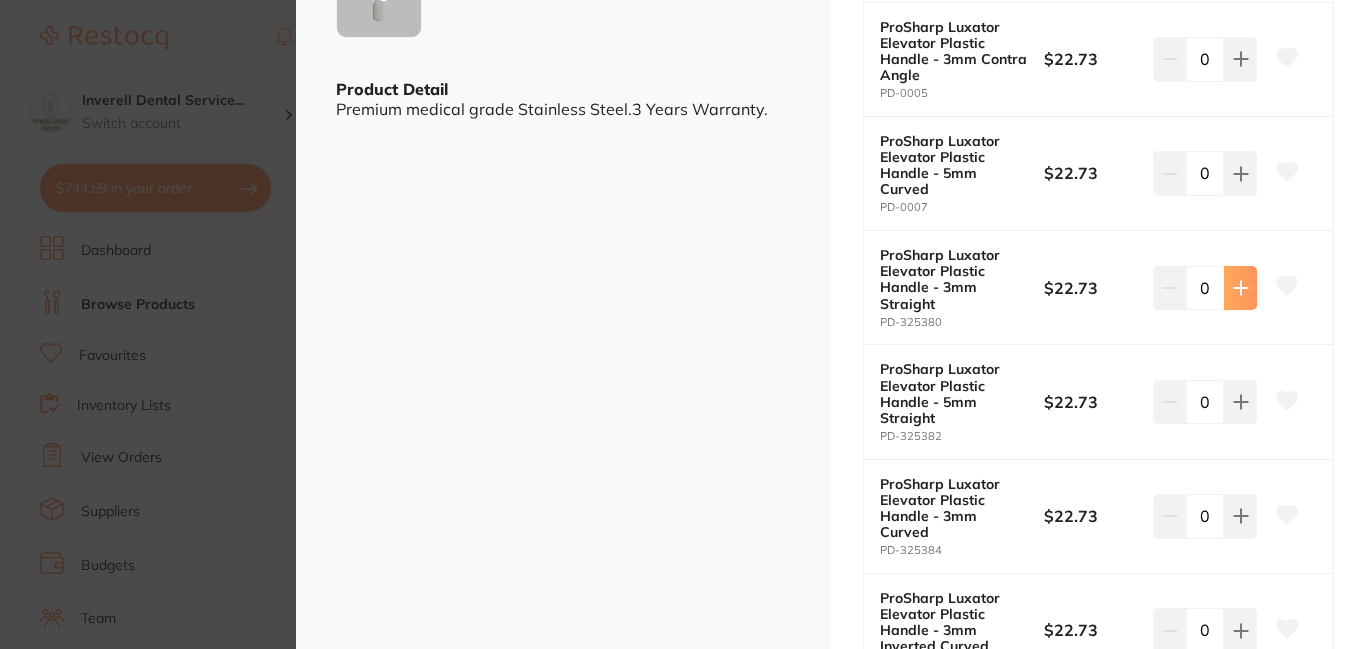 click 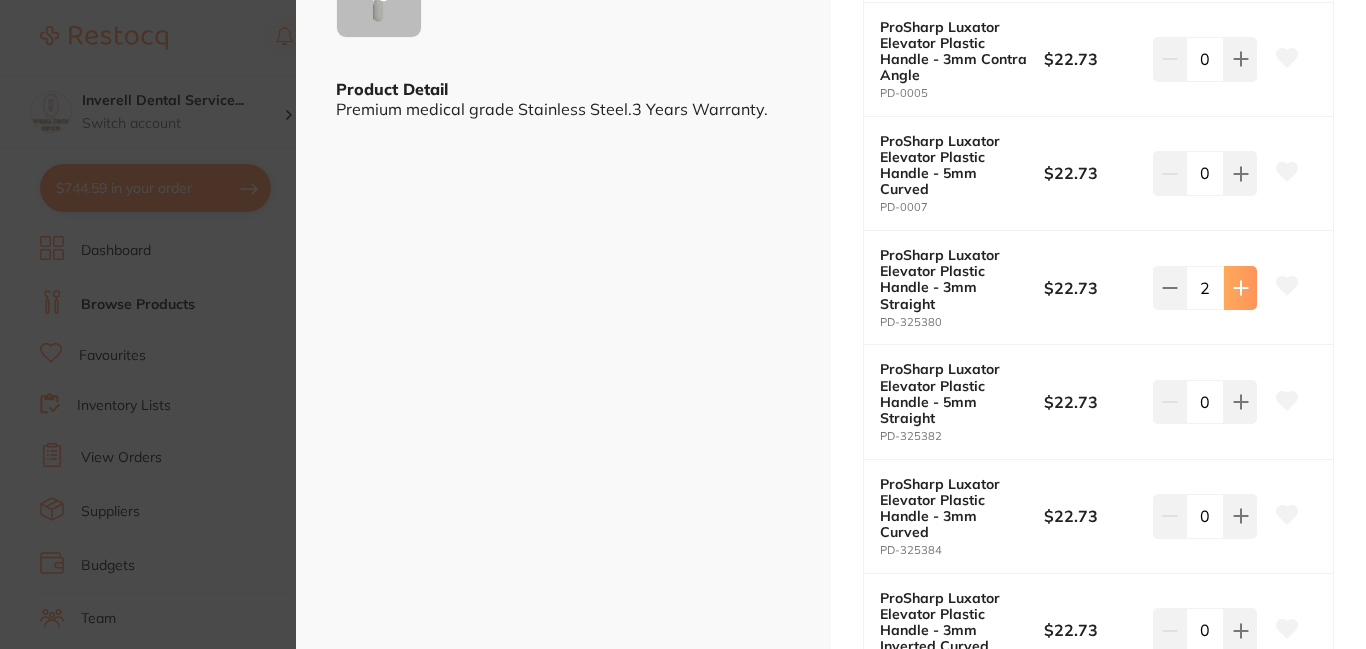 click 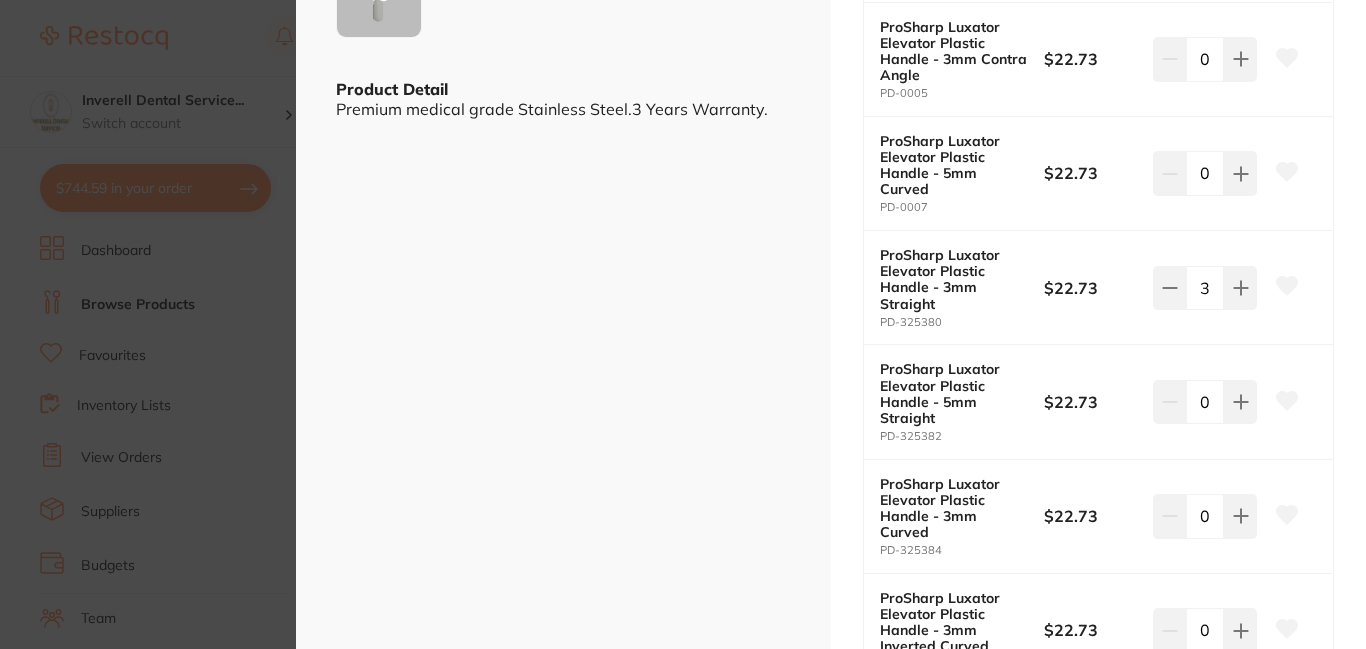 click on "ProSharp Luxator Elevator Plastic Handle - 3mm Straight" at bounding box center [953, 279] 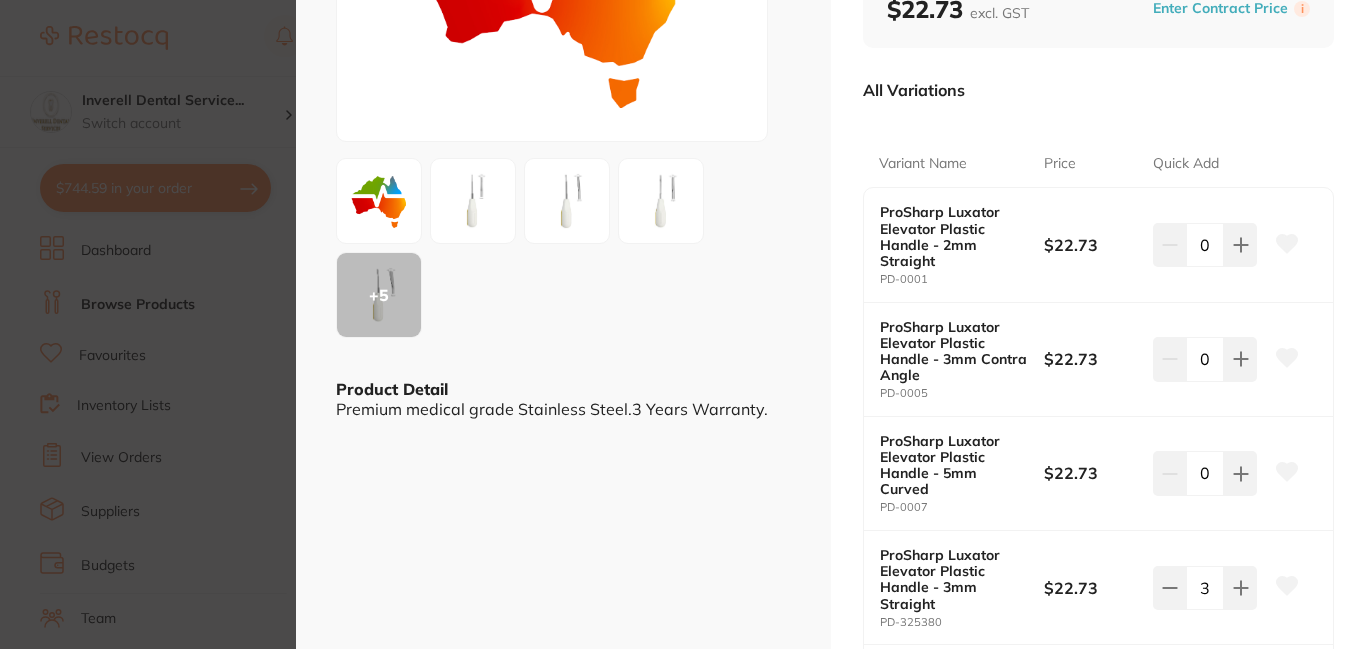 scroll, scrollTop: 0, scrollLeft: 0, axis: both 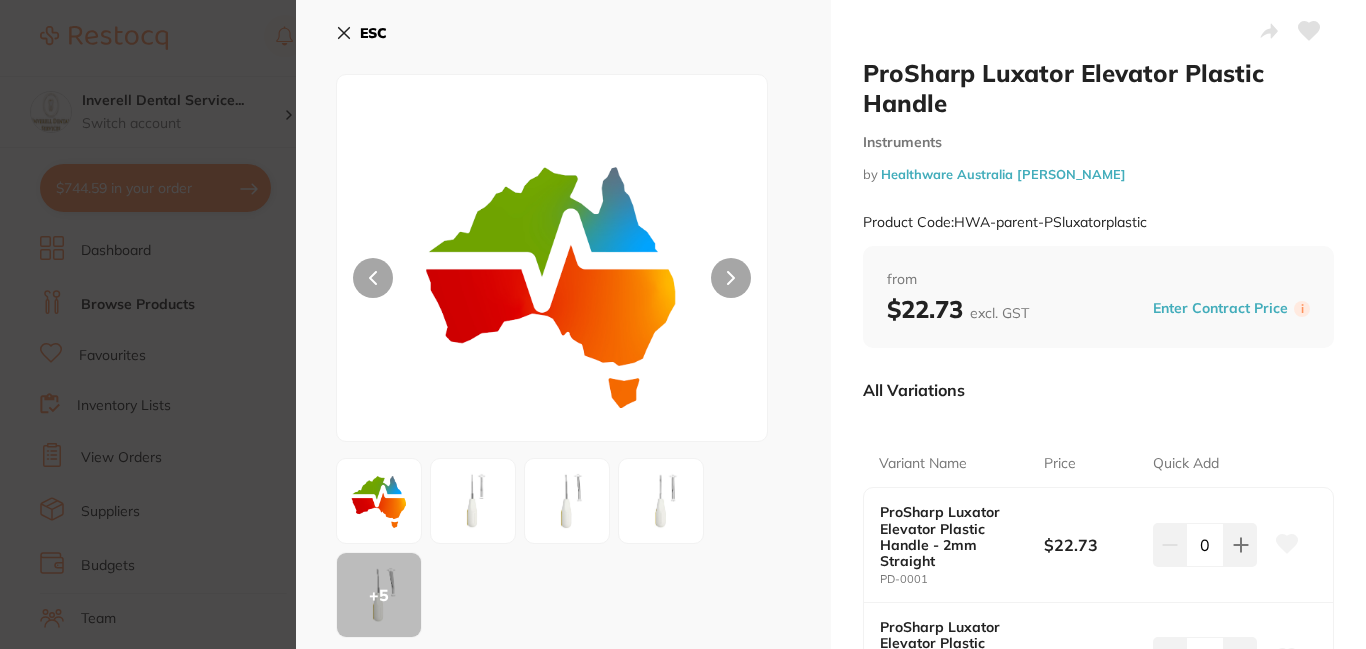 click 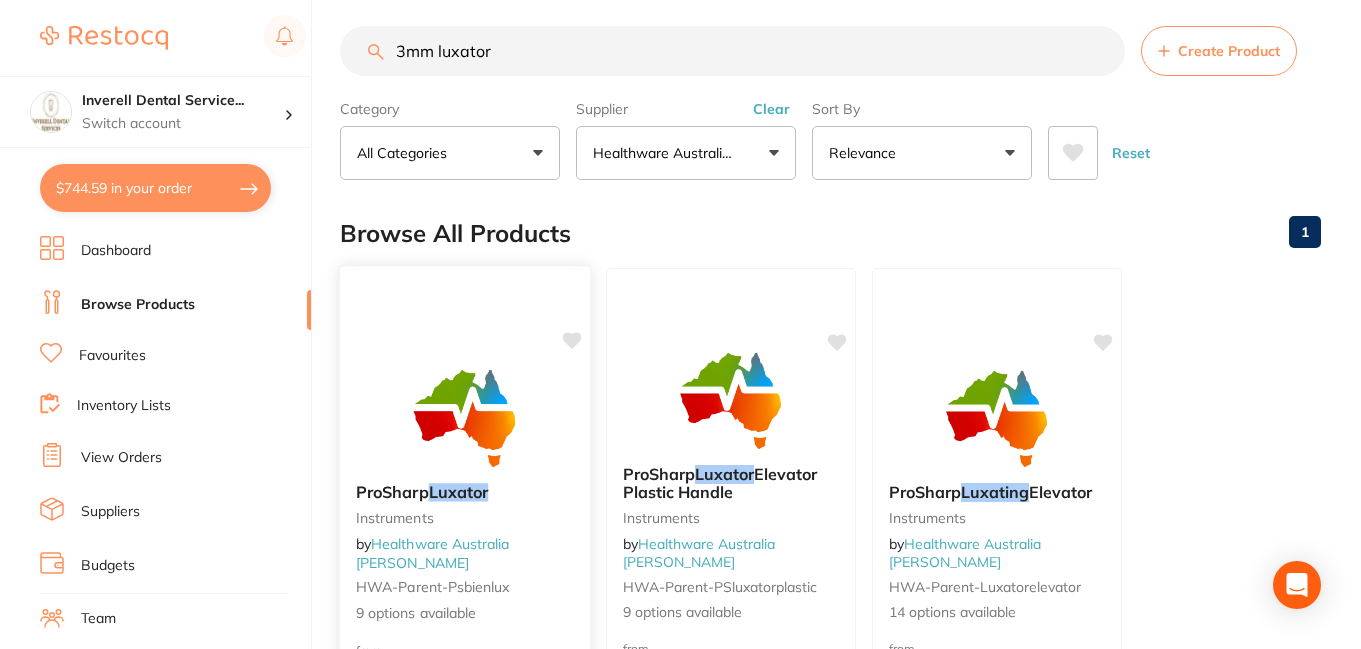 scroll, scrollTop: 0, scrollLeft: 0, axis: both 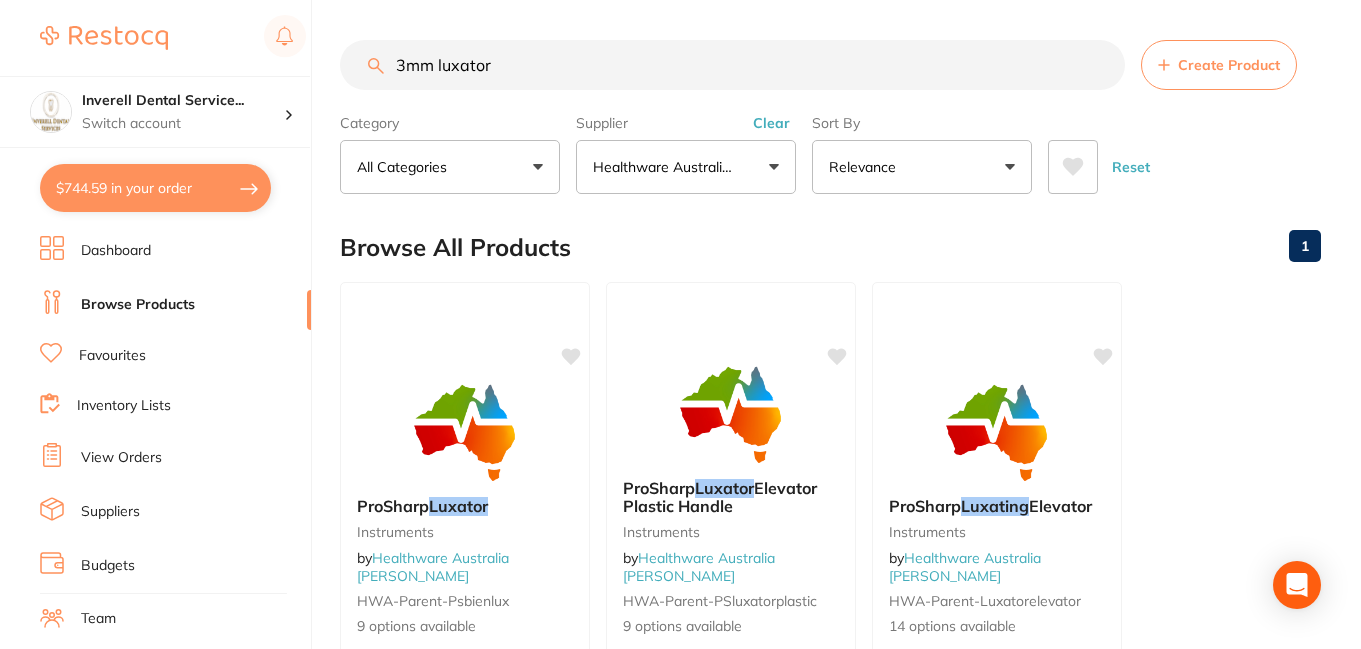 click on "3mm luxator         Create Product Category All Categories All Categories Instruments Clear Category   false    All Categories Category All Categories Instruments Supplier Healthware [GEOGRAPHIC_DATA] [PERSON_NAME] All Suppliers Dentsply [PERSON_NAME] Dental Ark Health Critical Dental DENSOL Healthware [GEOGRAPHIC_DATA] [PERSON_NAME] [PERSON_NAME] Independent Dental Ivoclar Vivadent Leepac Medical and Dental Matrixdental Numedical Orien dental Straumann VP Dental & Medical Supplies Clear Supplier   false    Healthware [GEOGRAPHIC_DATA] [PERSON_NAME] Supplier Dentsply [PERSON_NAME] Dental Ark Health Critical Dental DENSOL Healthware [GEOGRAPHIC_DATA] [PERSON_NAME] [PERSON_NAME] Independent Dental Ivoclar Vivadent Leepac Medical and Dental Matrixdental Numedical Orien dental Straumann VP Dental & Medical Supplies Sort By Relevance Highest Price Lowest Price On Sale Relevance Clear Sort By   false    Relevance Sort By Highest Price Lowest Price On Sale Relevance Reset" at bounding box center (830, 117) 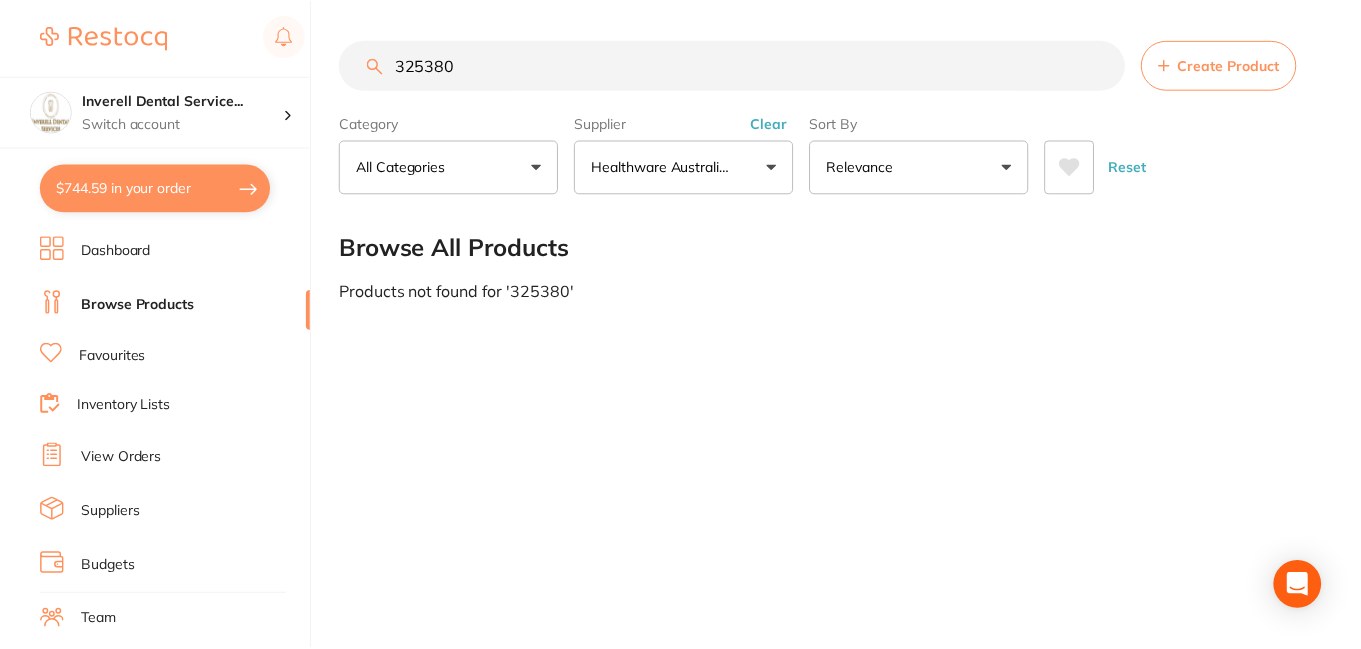 scroll, scrollTop: 0, scrollLeft: 0, axis: both 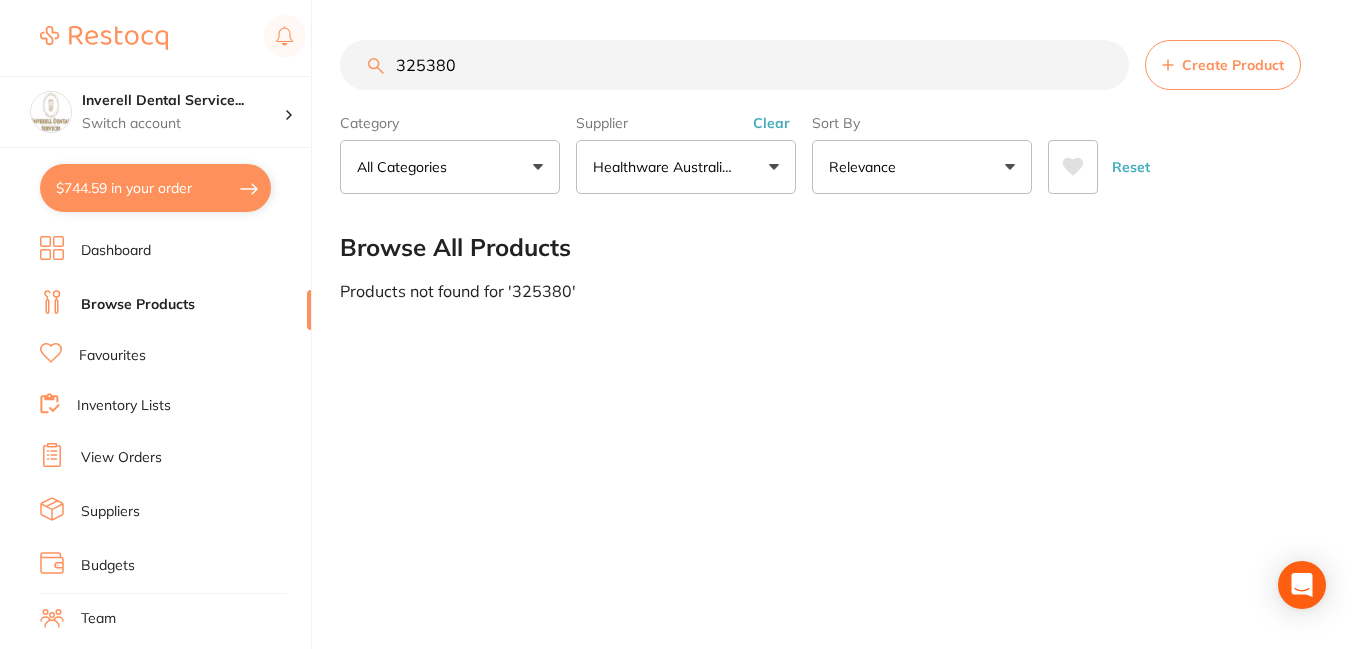 drag, startPoint x: 473, startPoint y: 64, endPoint x: 379, endPoint y: 73, distance: 94.42987 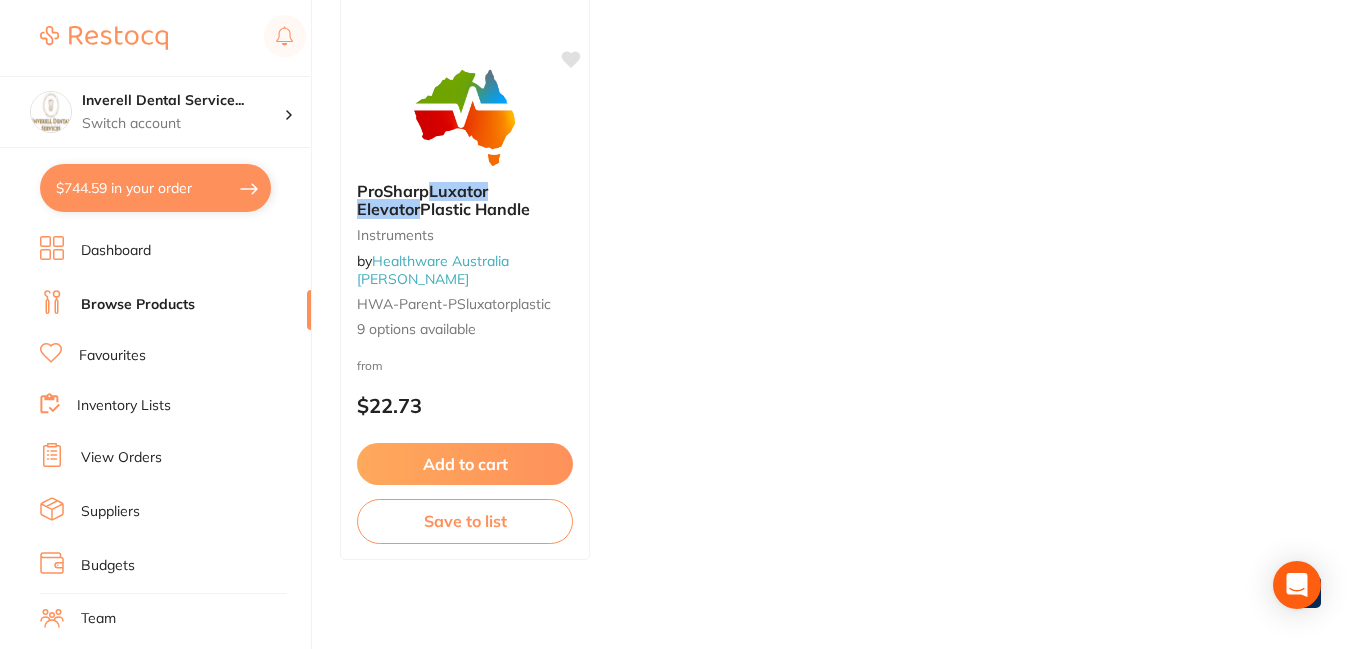 scroll, scrollTop: 300, scrollLeft: 0, axis: vertical 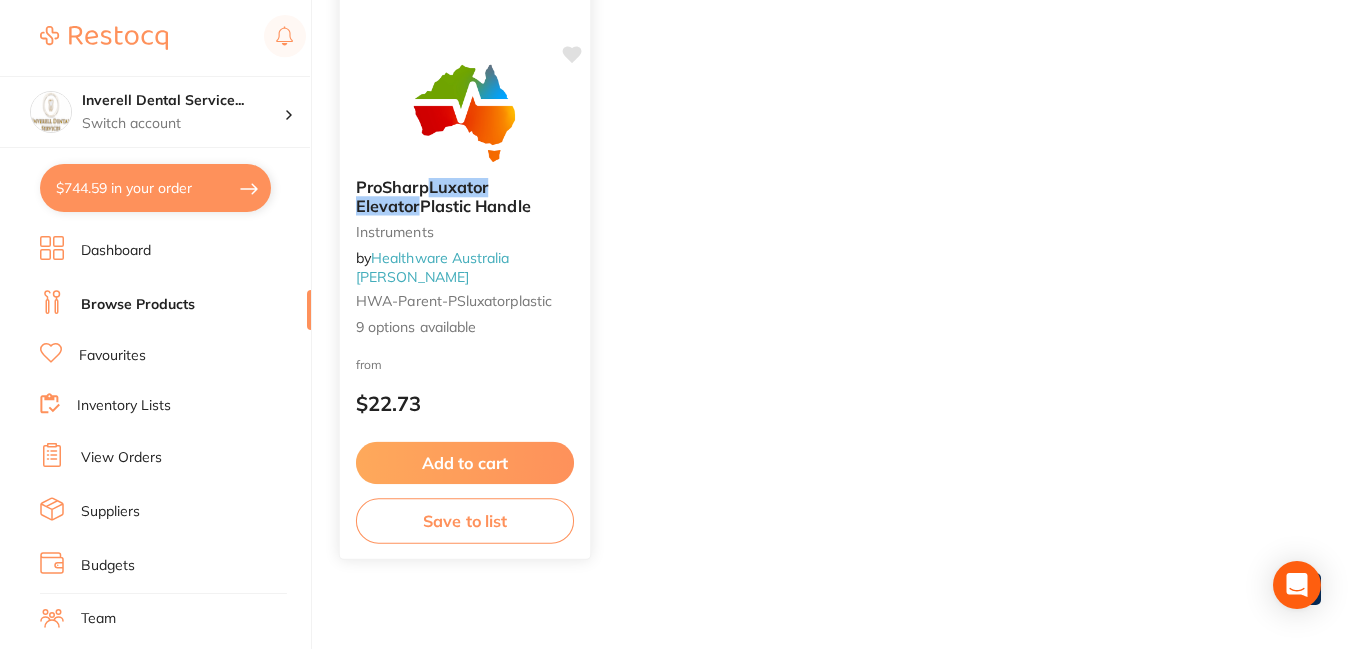 type on "luxator elevator 3mm straight" 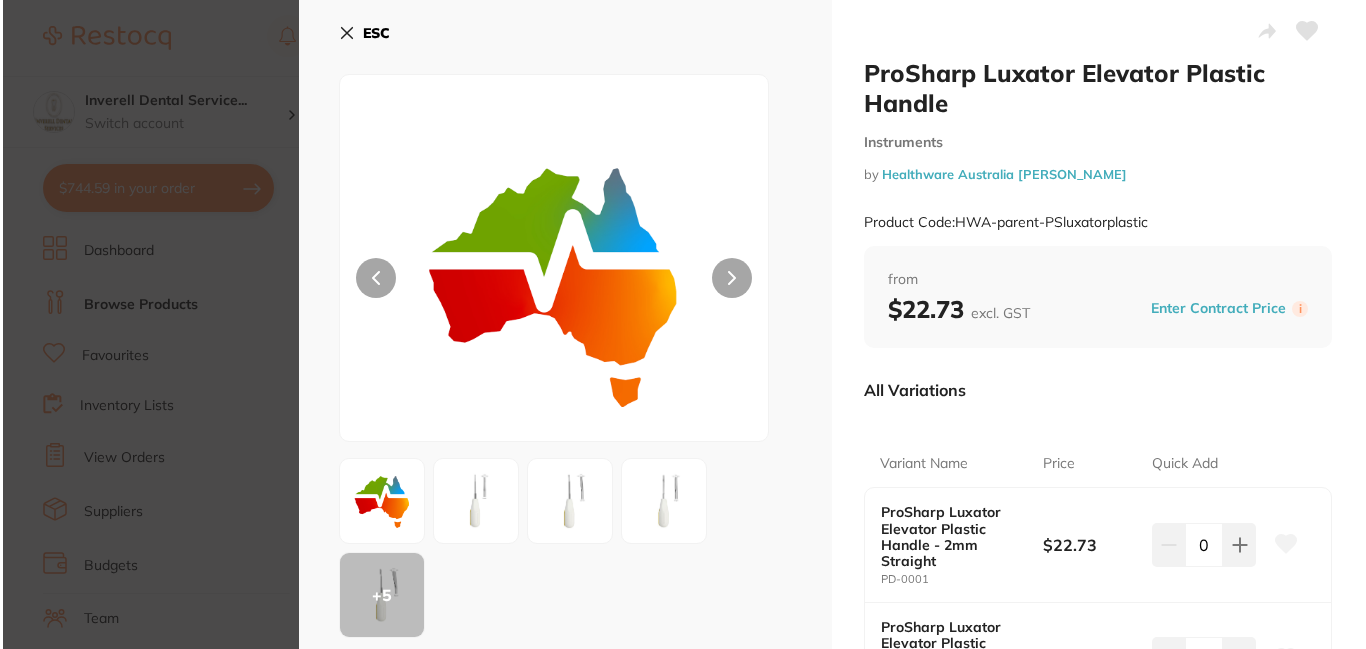 scroll, scrollTop: 0, scrollLeft: 0, axis: both 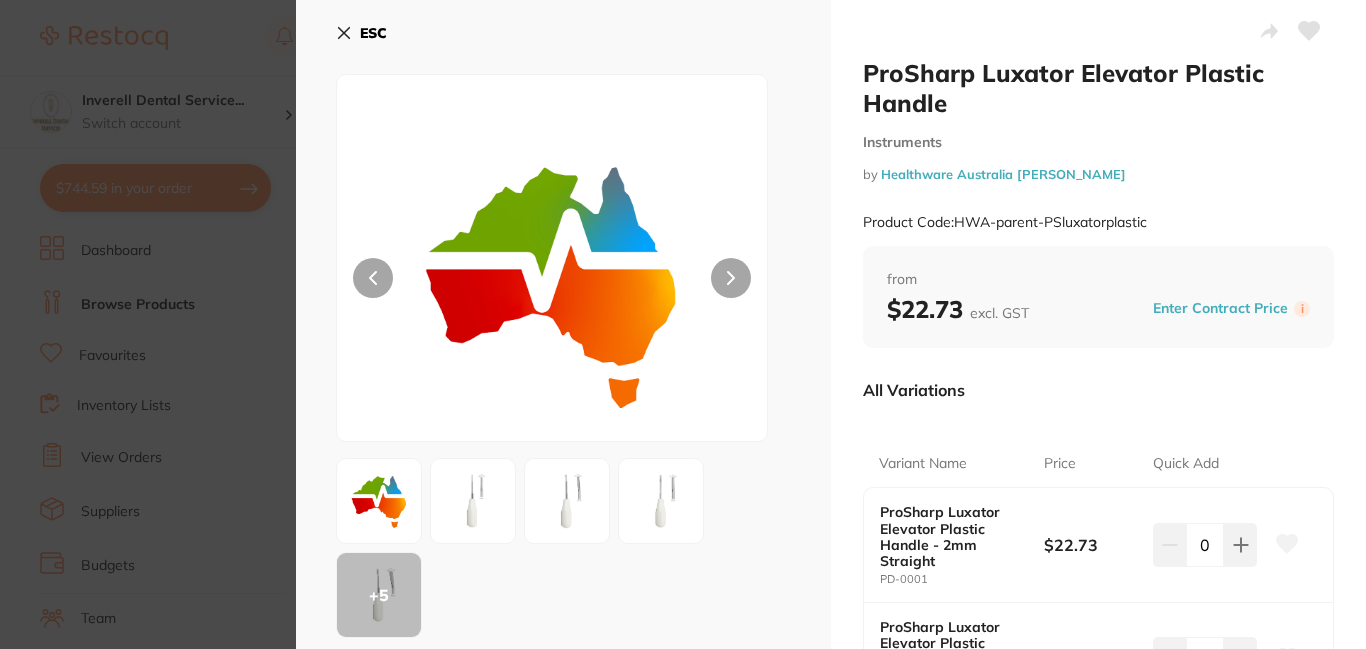 click 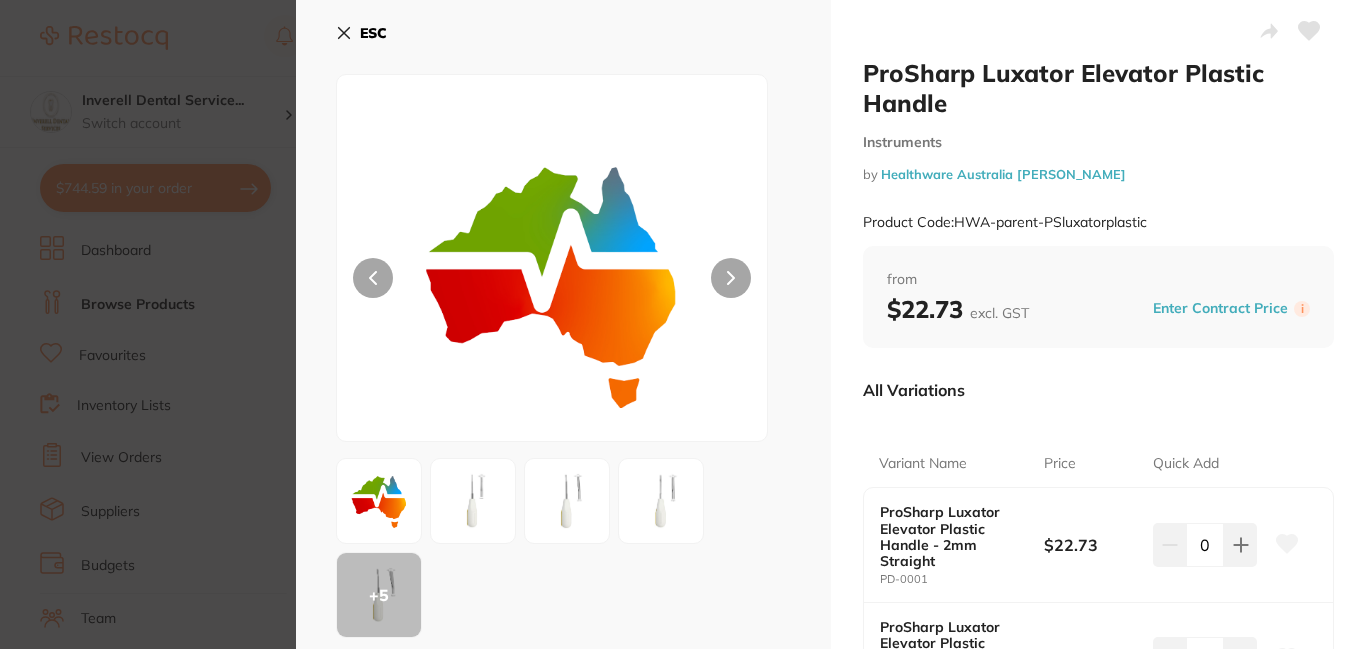 scroll, scrollTop: 500, scrollLeft: 0, axis: vertical 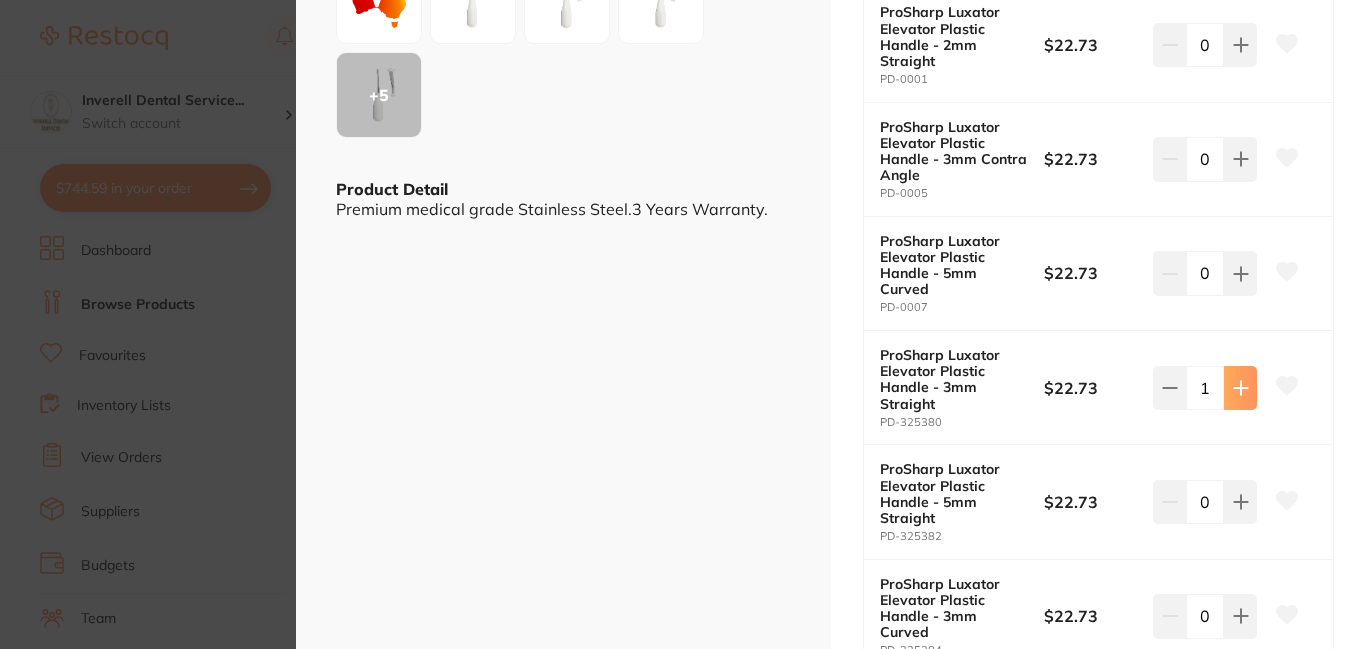 click 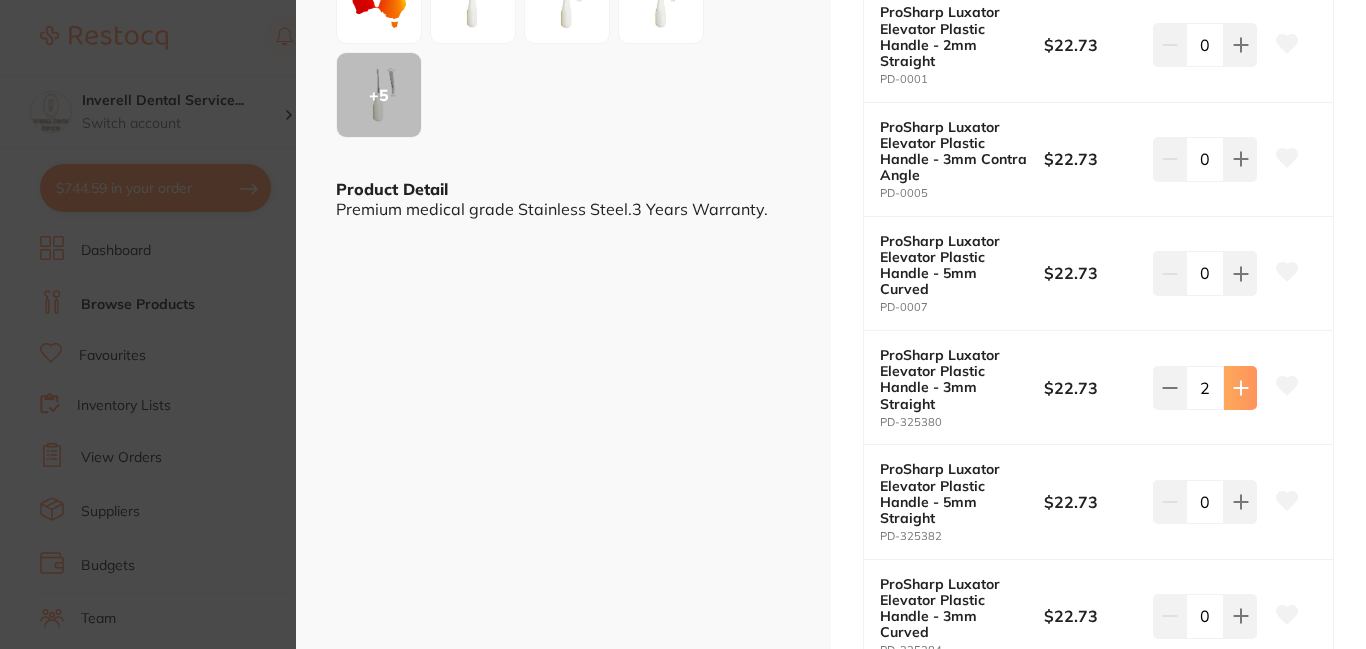 click 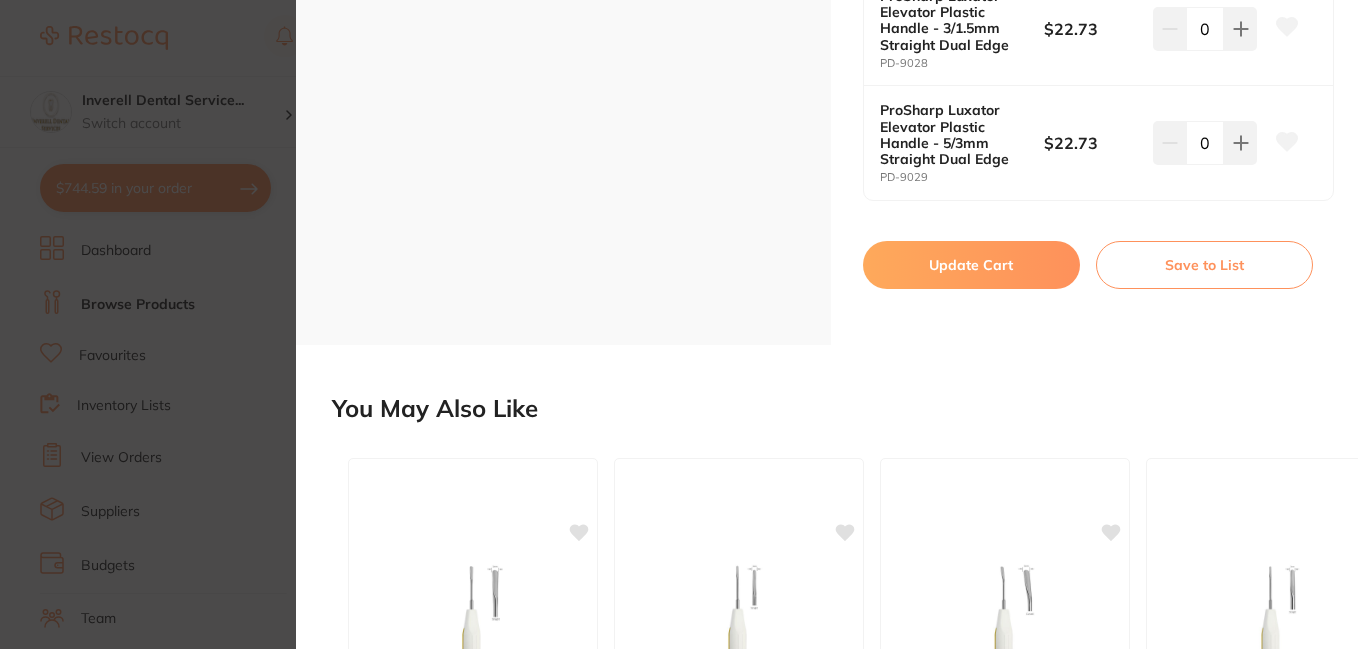 scroll, scrollTop: 1400, scrollLeft: 0, axis: vertical 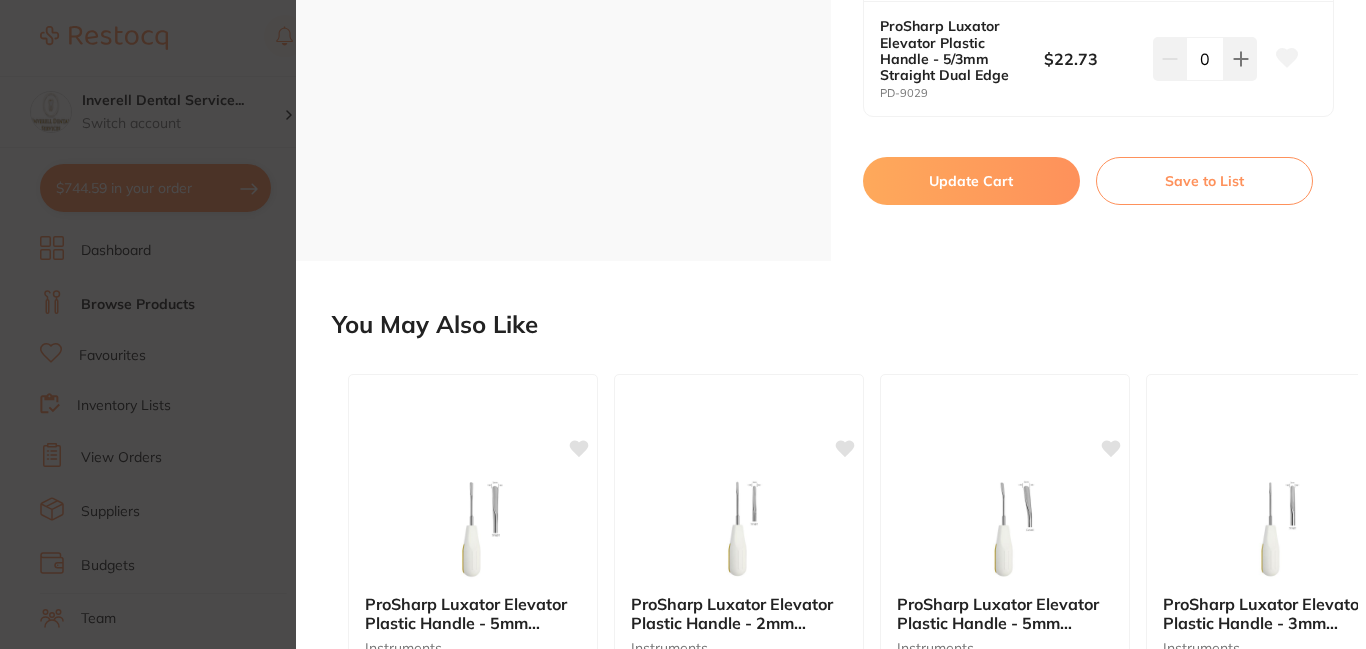 click on "Update Cart" at bounding box center [971, 181] 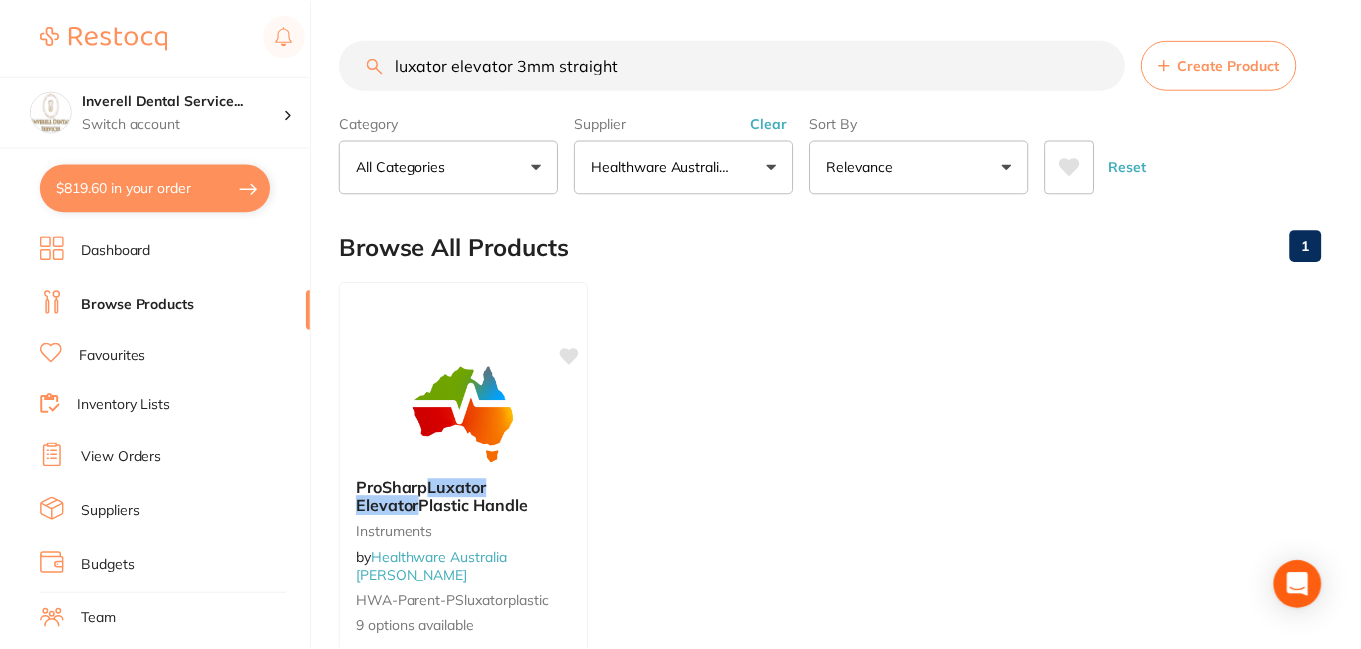 scroll, scrollTop: 300, scrollLeft: 0, axis: vertical 